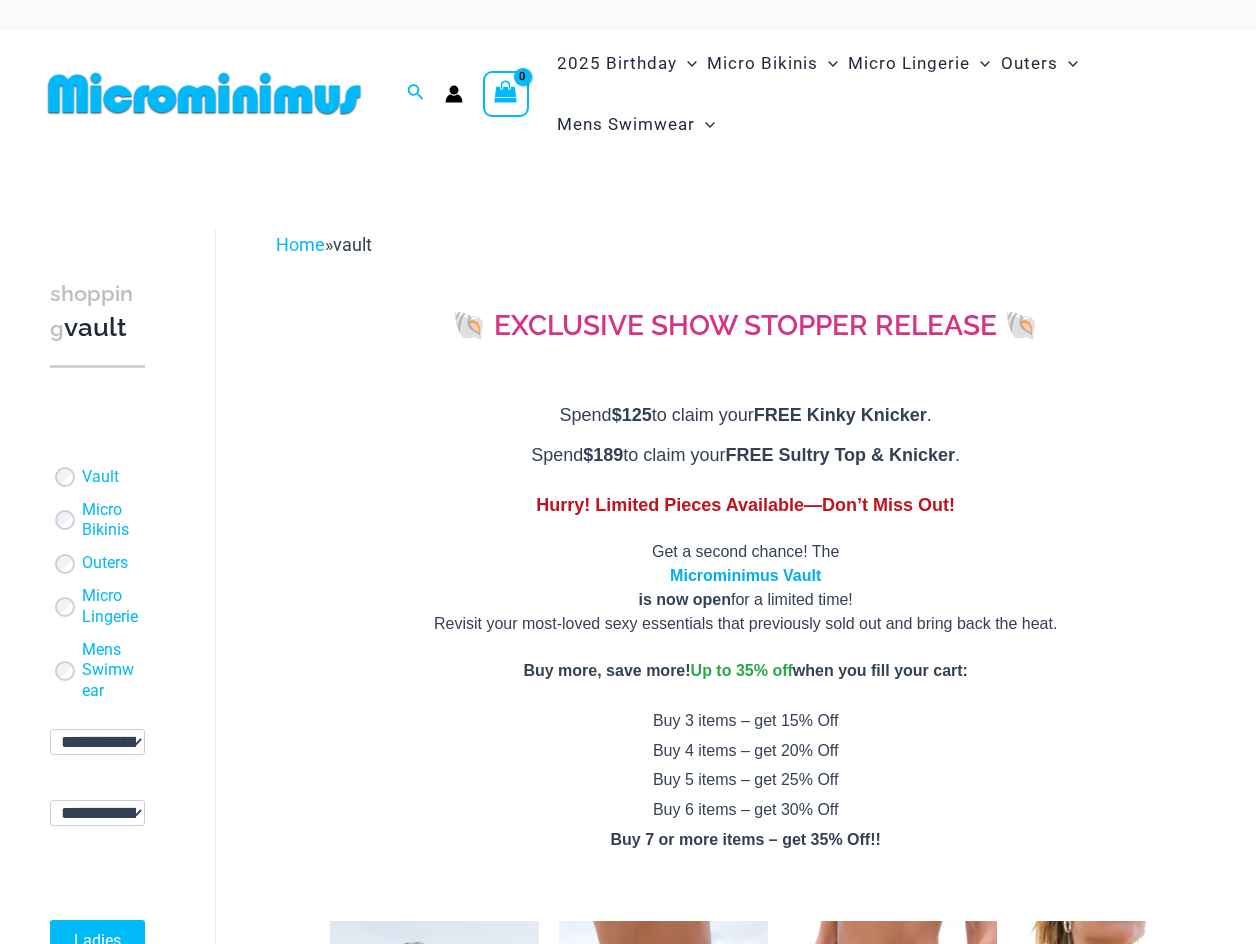 scroll, scrollTop: 0, scrollLeft: 0, axis: both 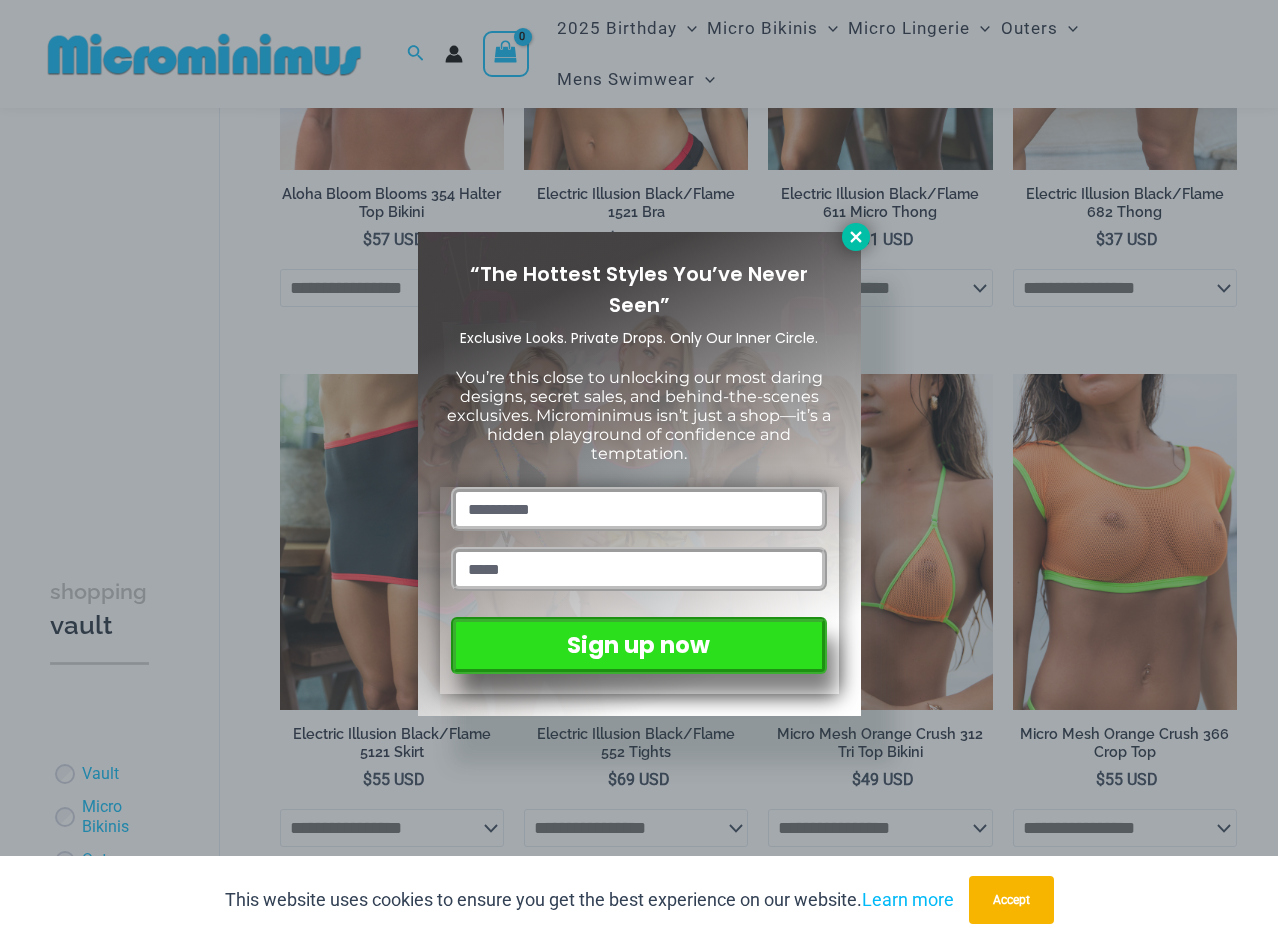 click 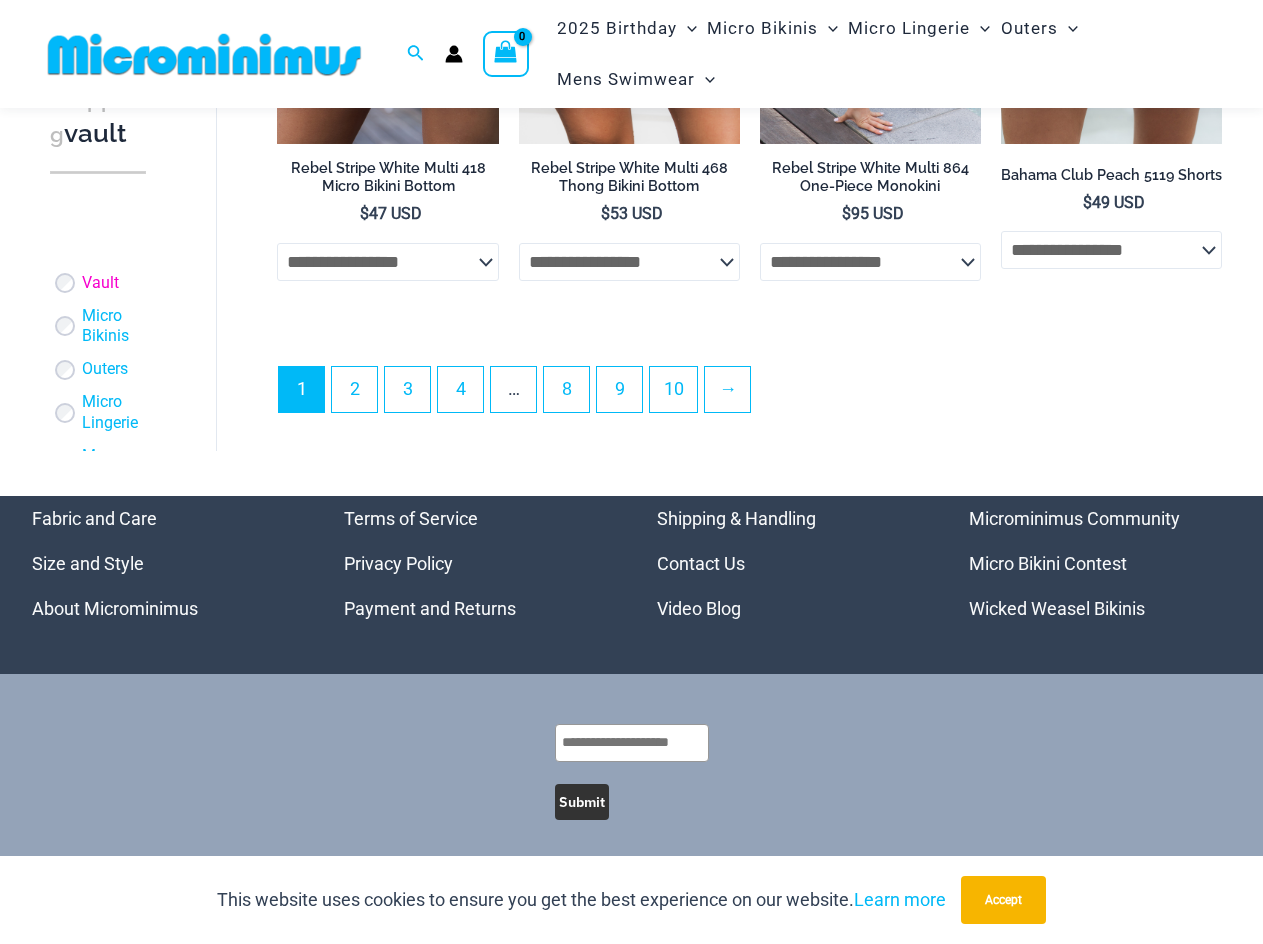 scroll, scrollTop: 4776, scrollLeft: 0, axis: vertical 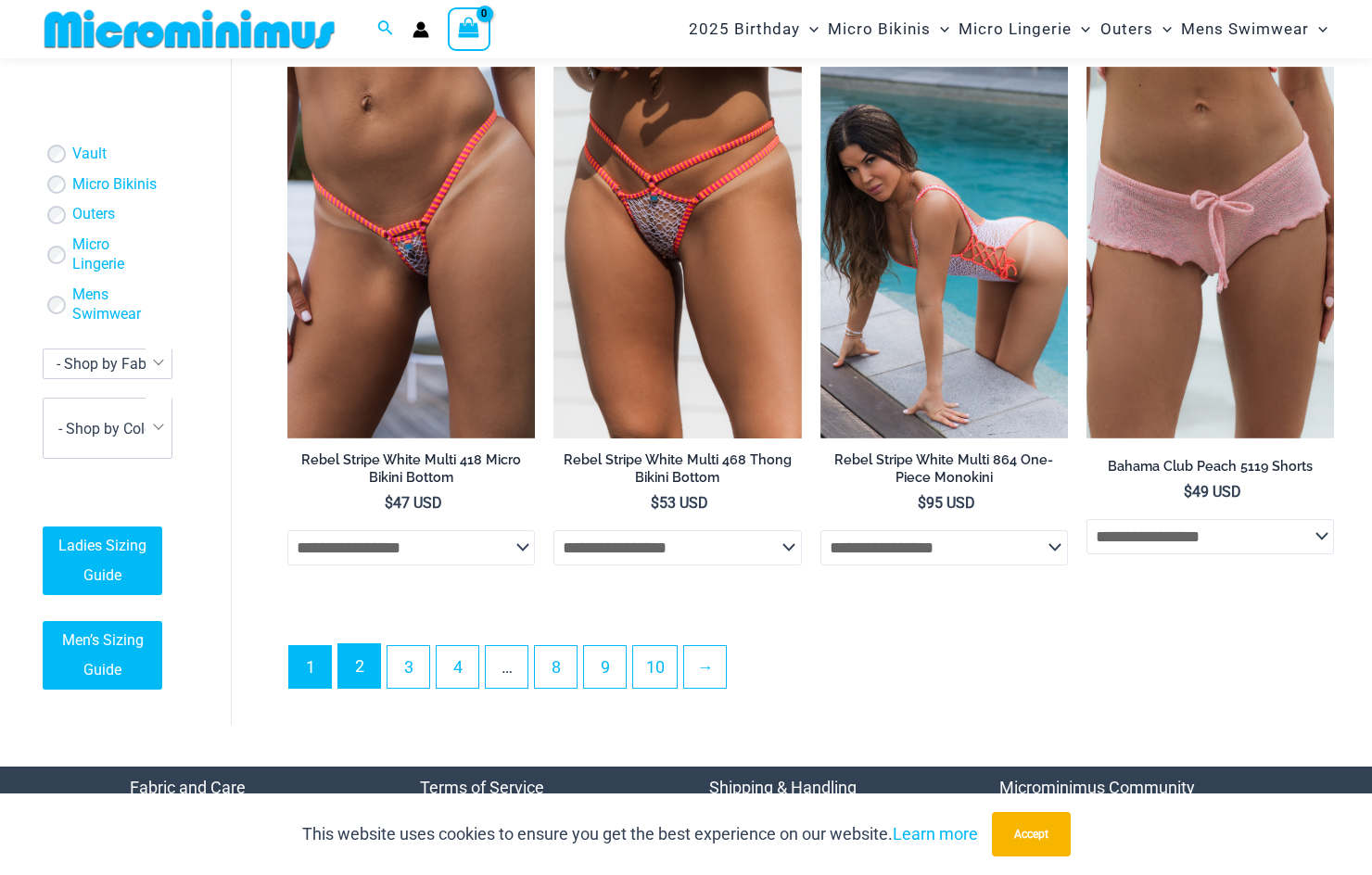 click on "2" at bounding box center (359, 666) 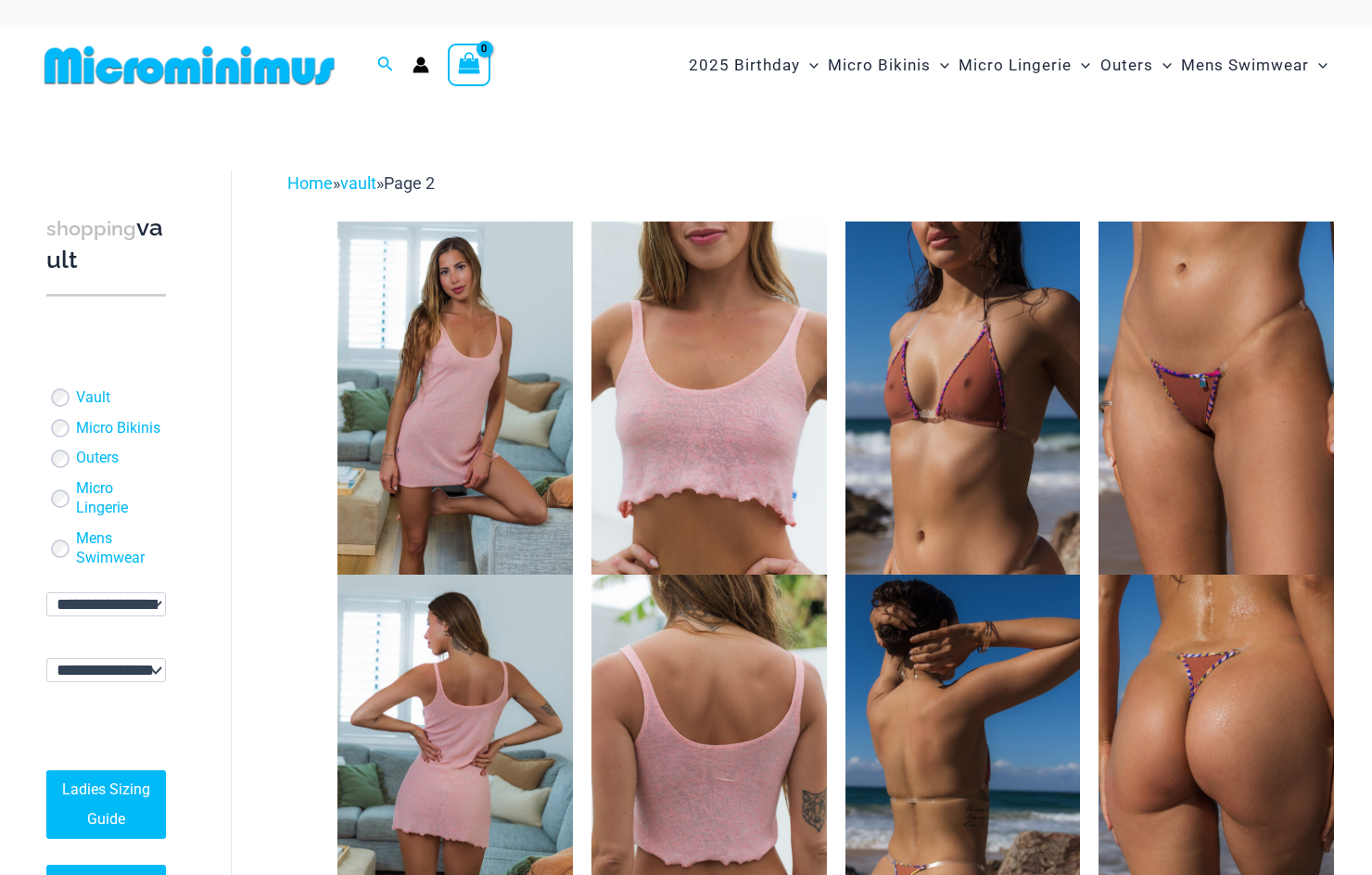scroll, scrollTop: 0, scrollLeft: 0, axis: both 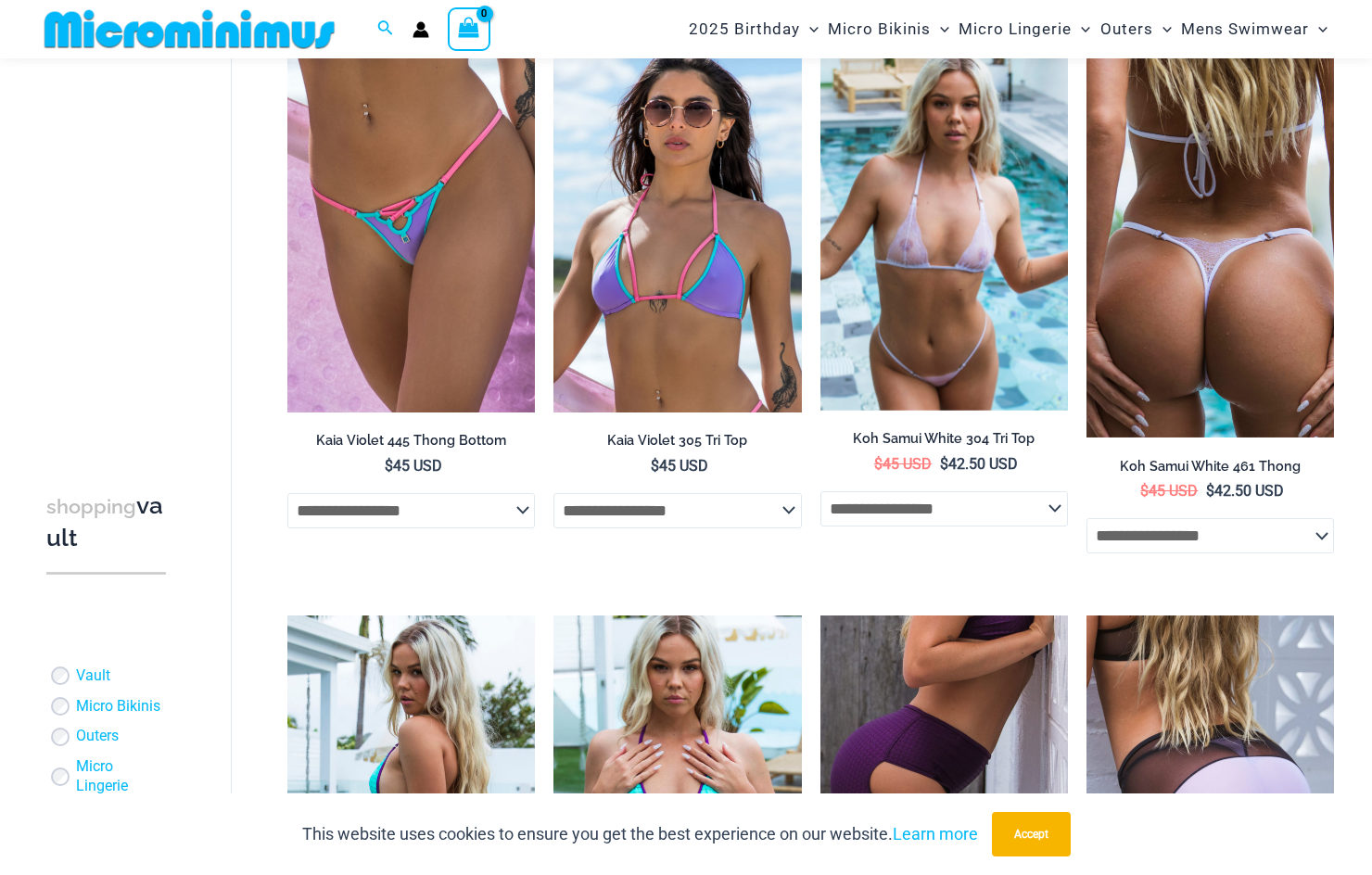 click at bounding box center [944, 225] 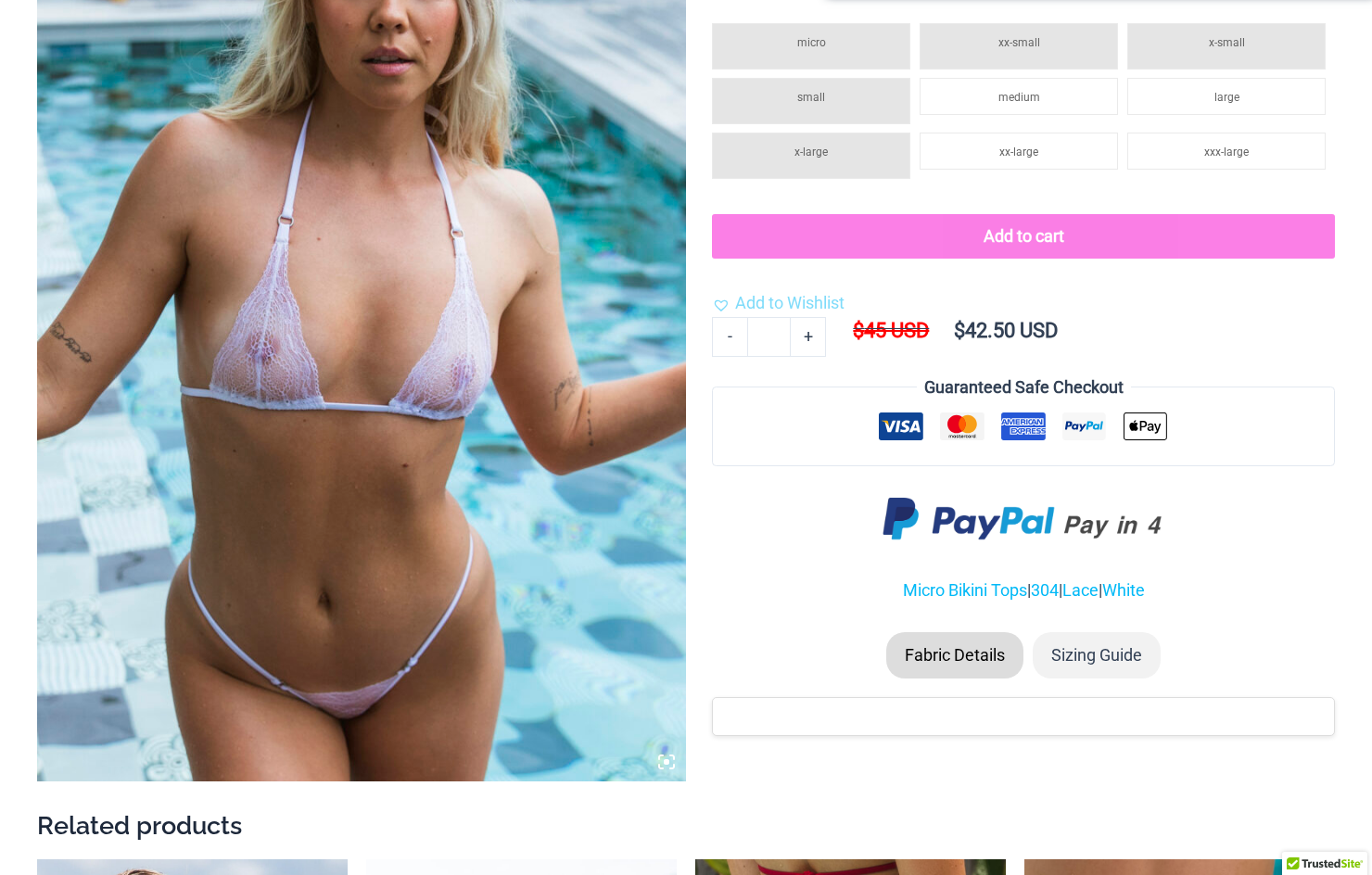 scroll, scrollTop: 0, scrollLeft: 0, axis: both 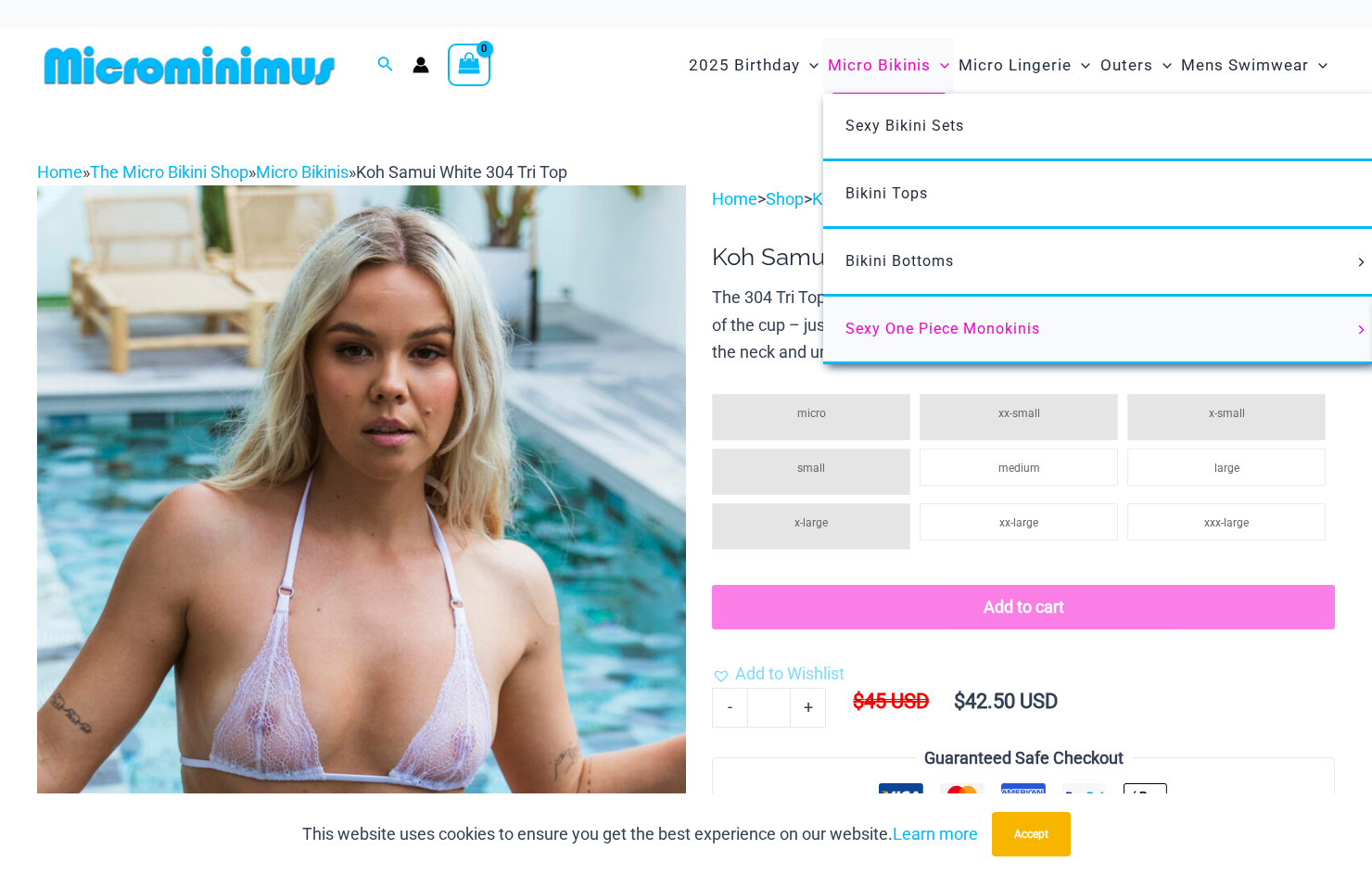 click on "Sexy One Piece Monokinis" at bounding box center [943, 328] 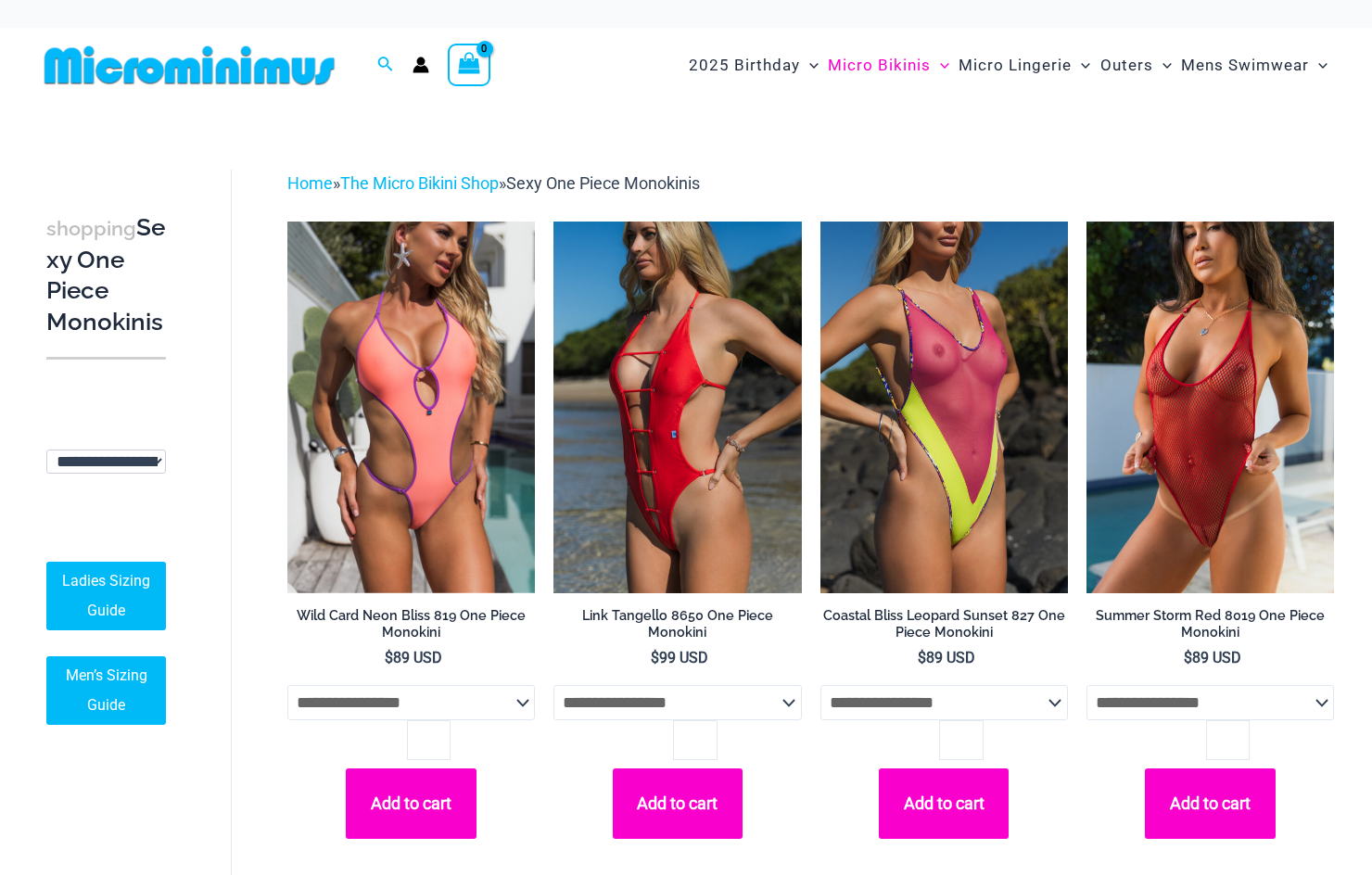 scroll, scrollTop: 38, scrollLeft: 0, axis: vertical 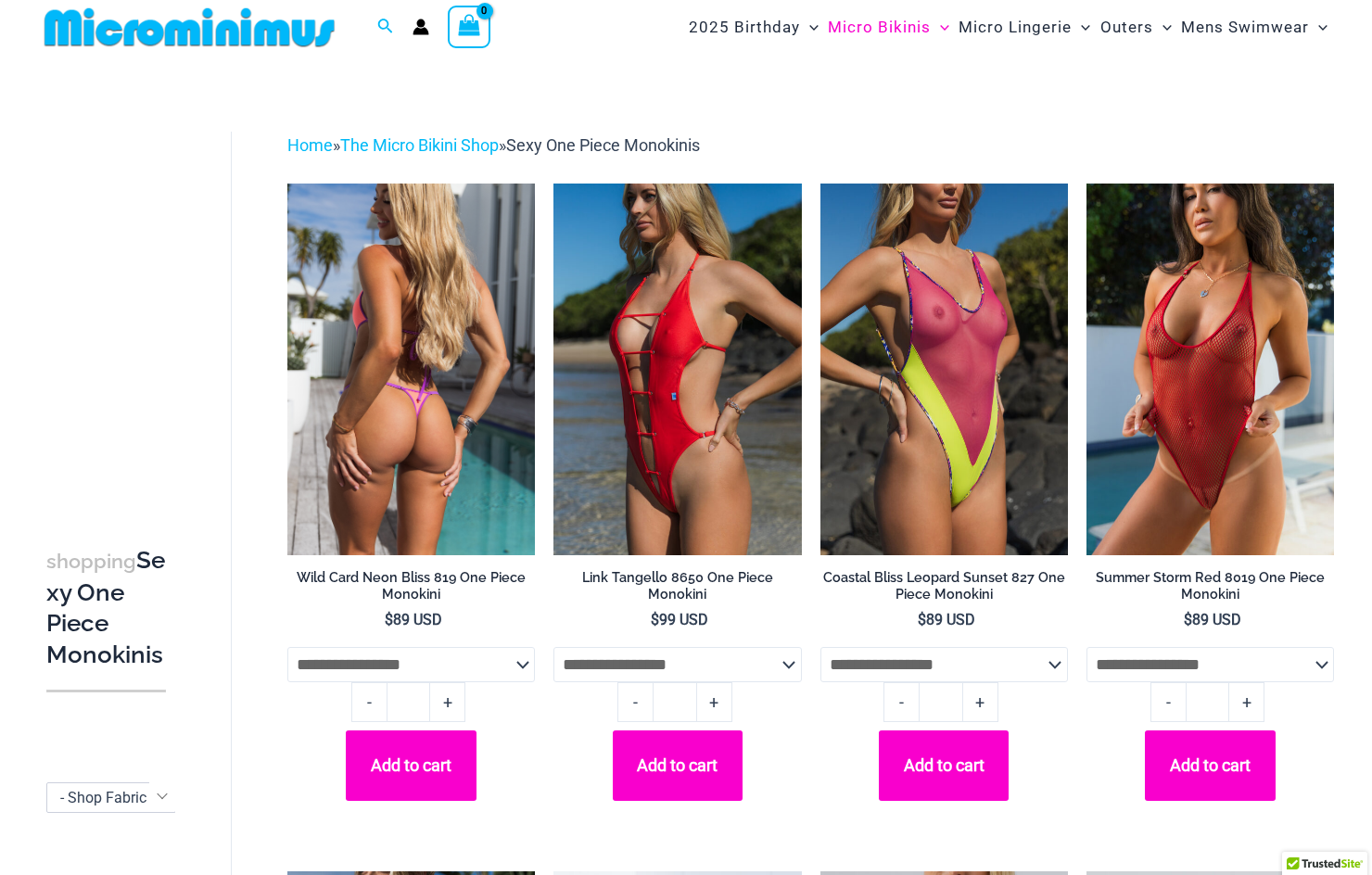 click at bounding box center [411, 369] 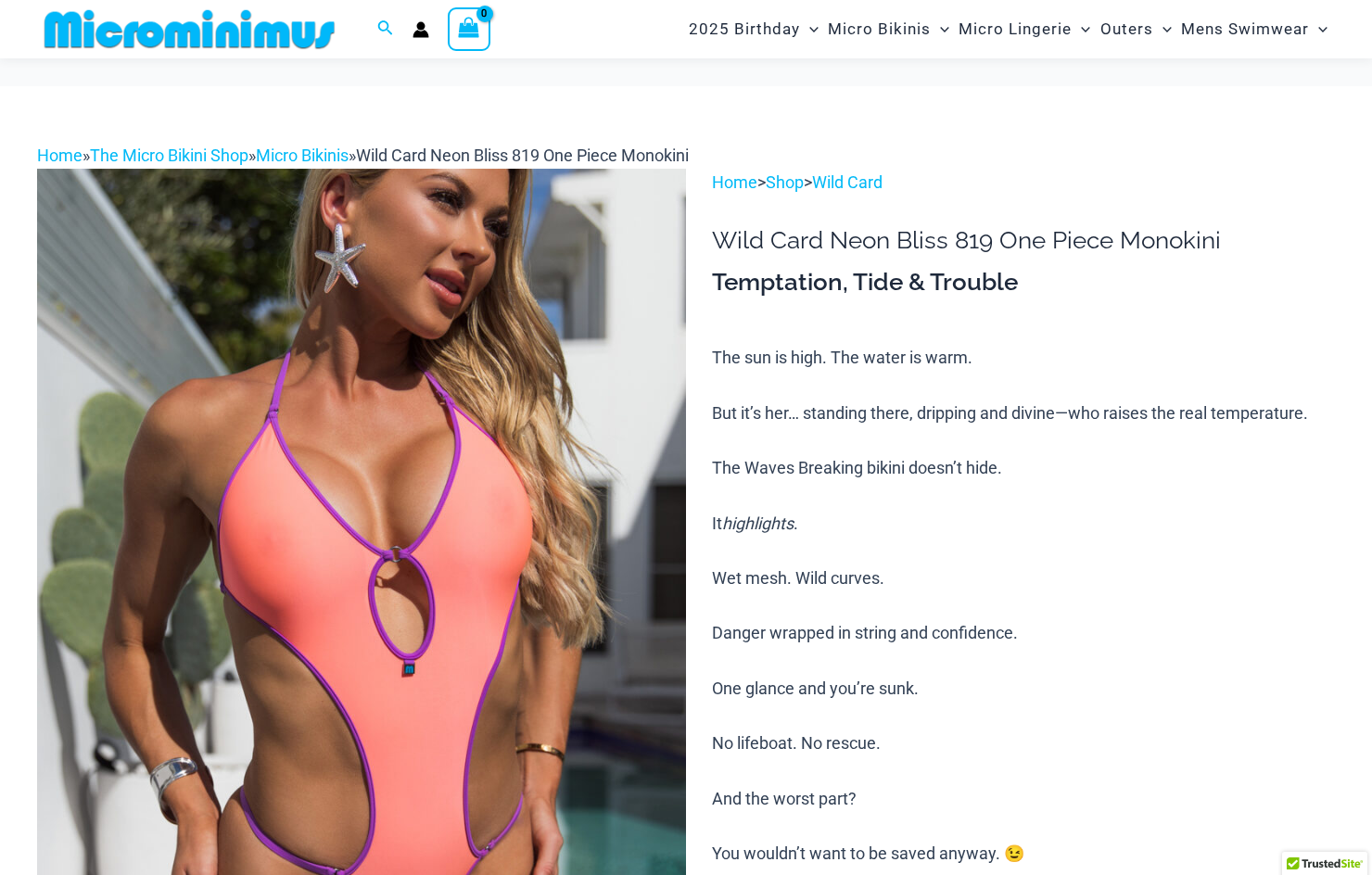 scroll, scrollTop: 455, scrollLeft: 0, axis: vertical 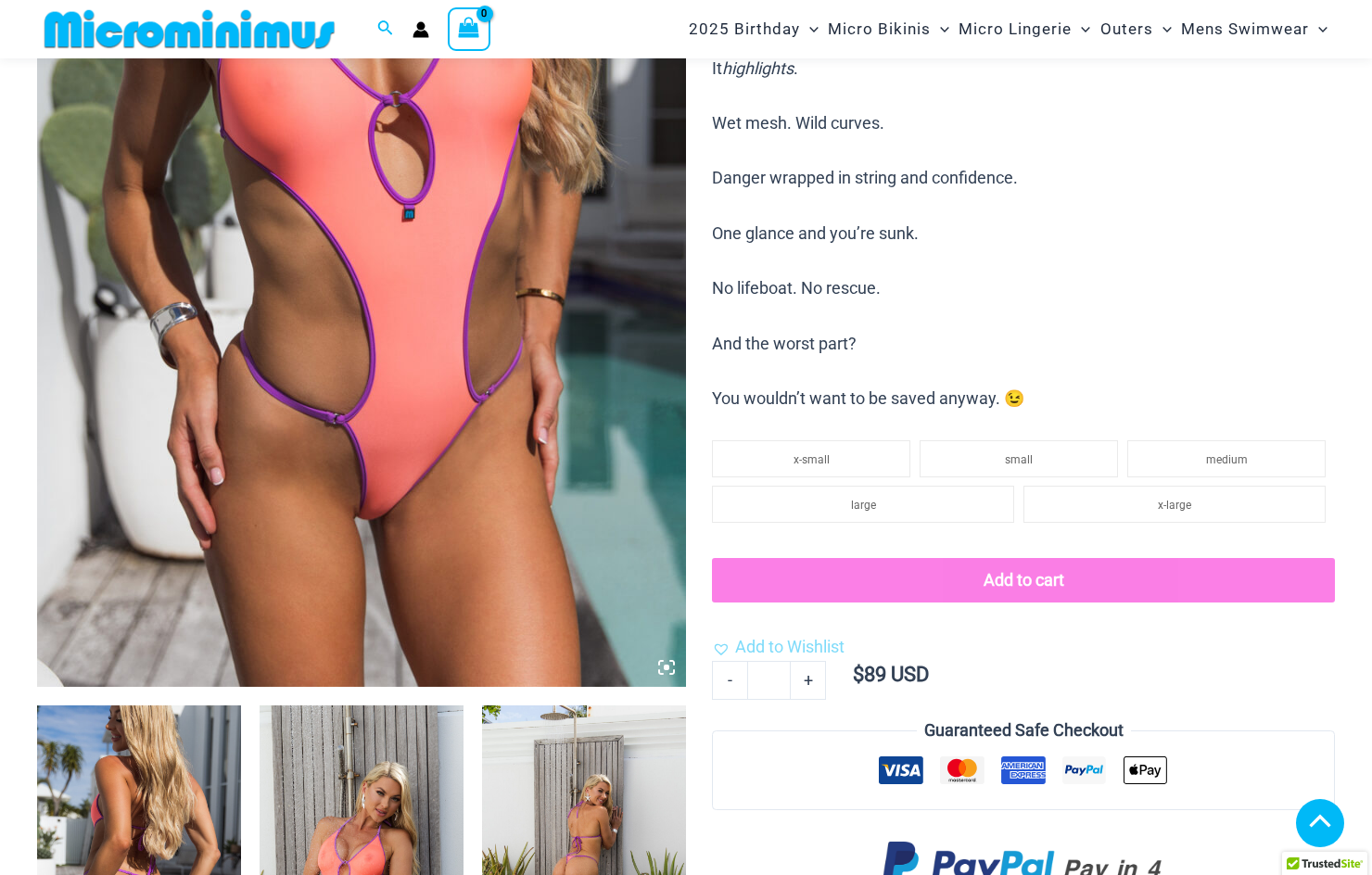 click at bounding box center [362, 858] 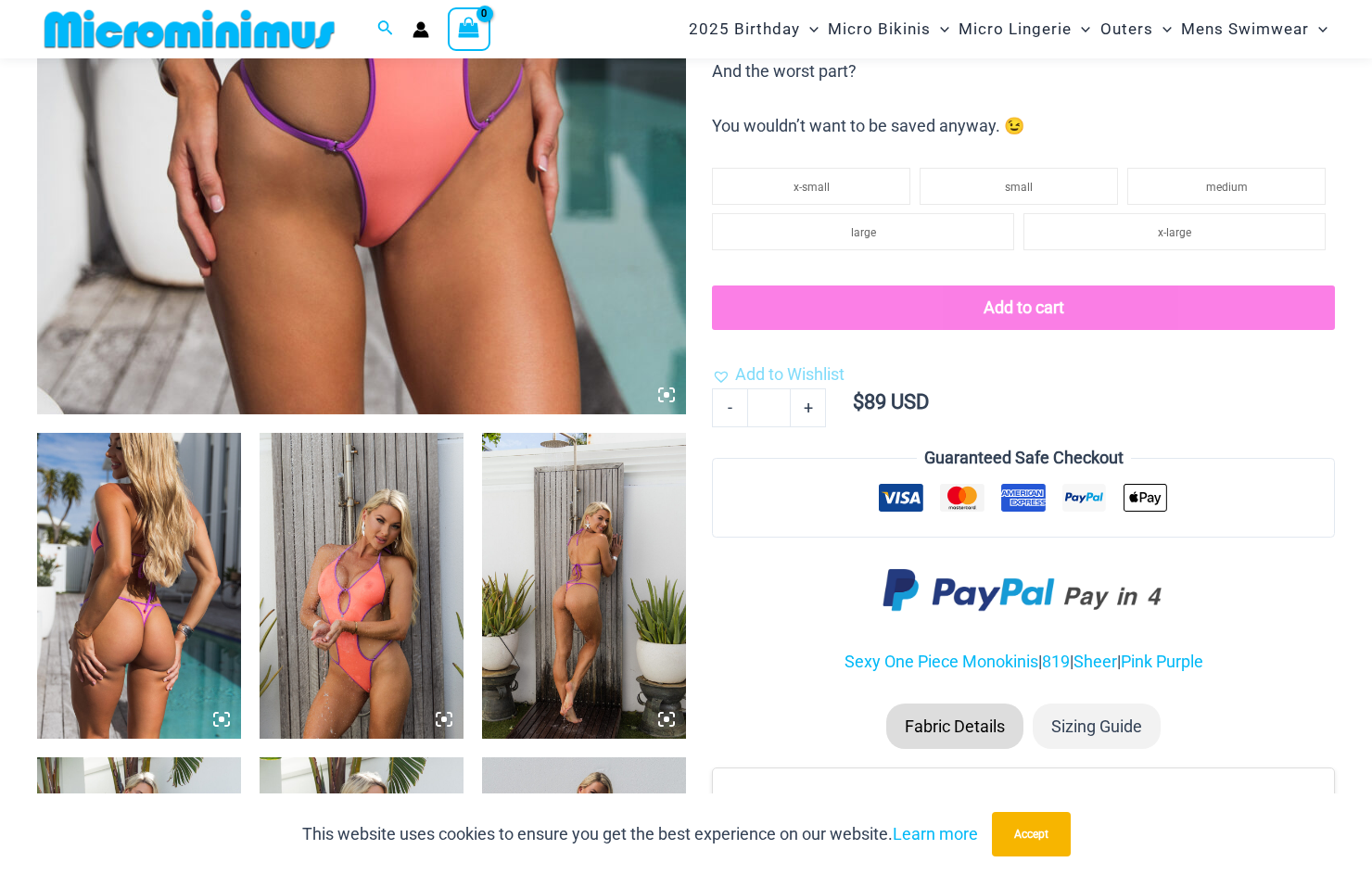 scroll, scrollTop: 1096, scrollLeft: 0, axis: vertical 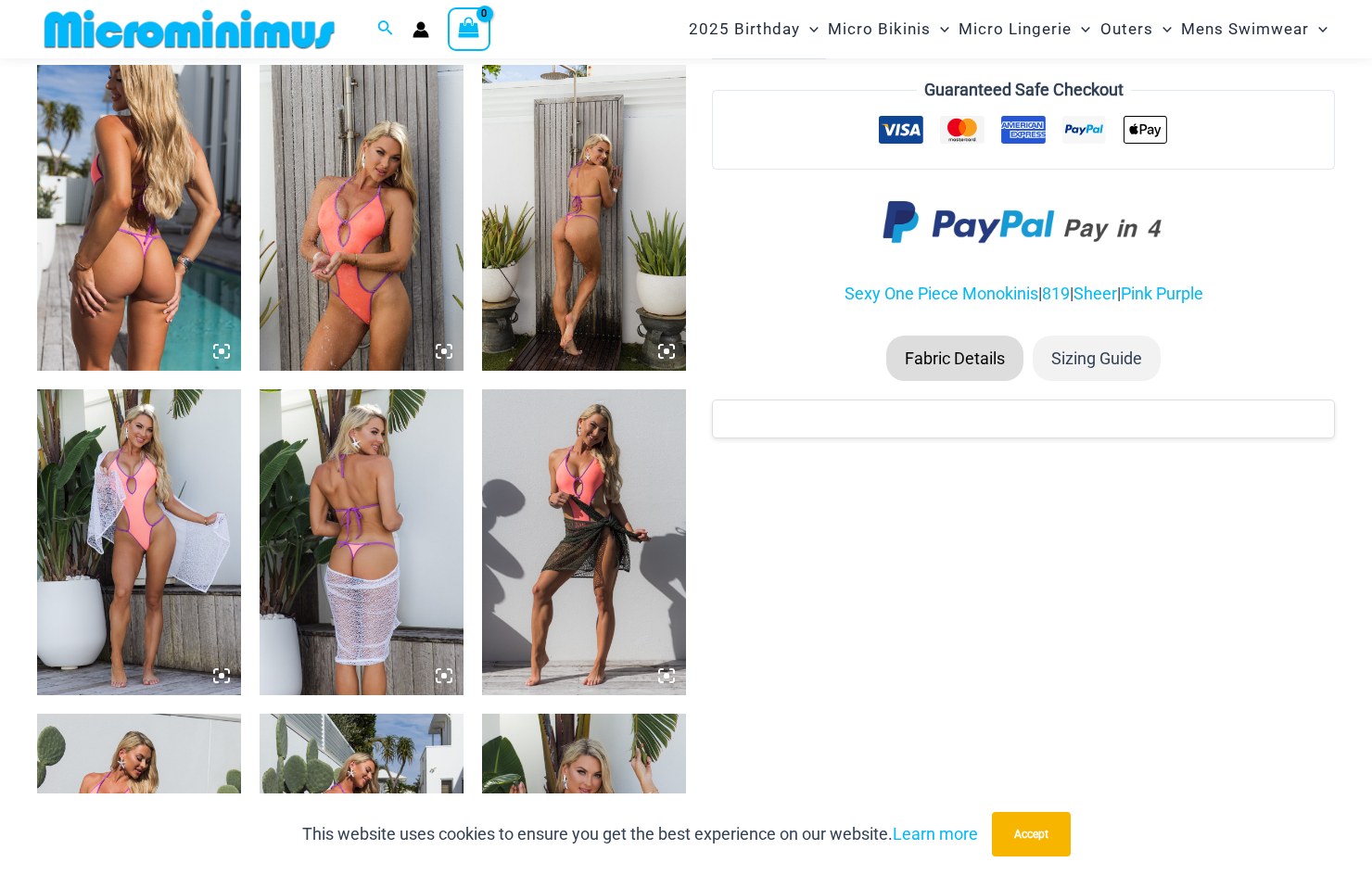 click 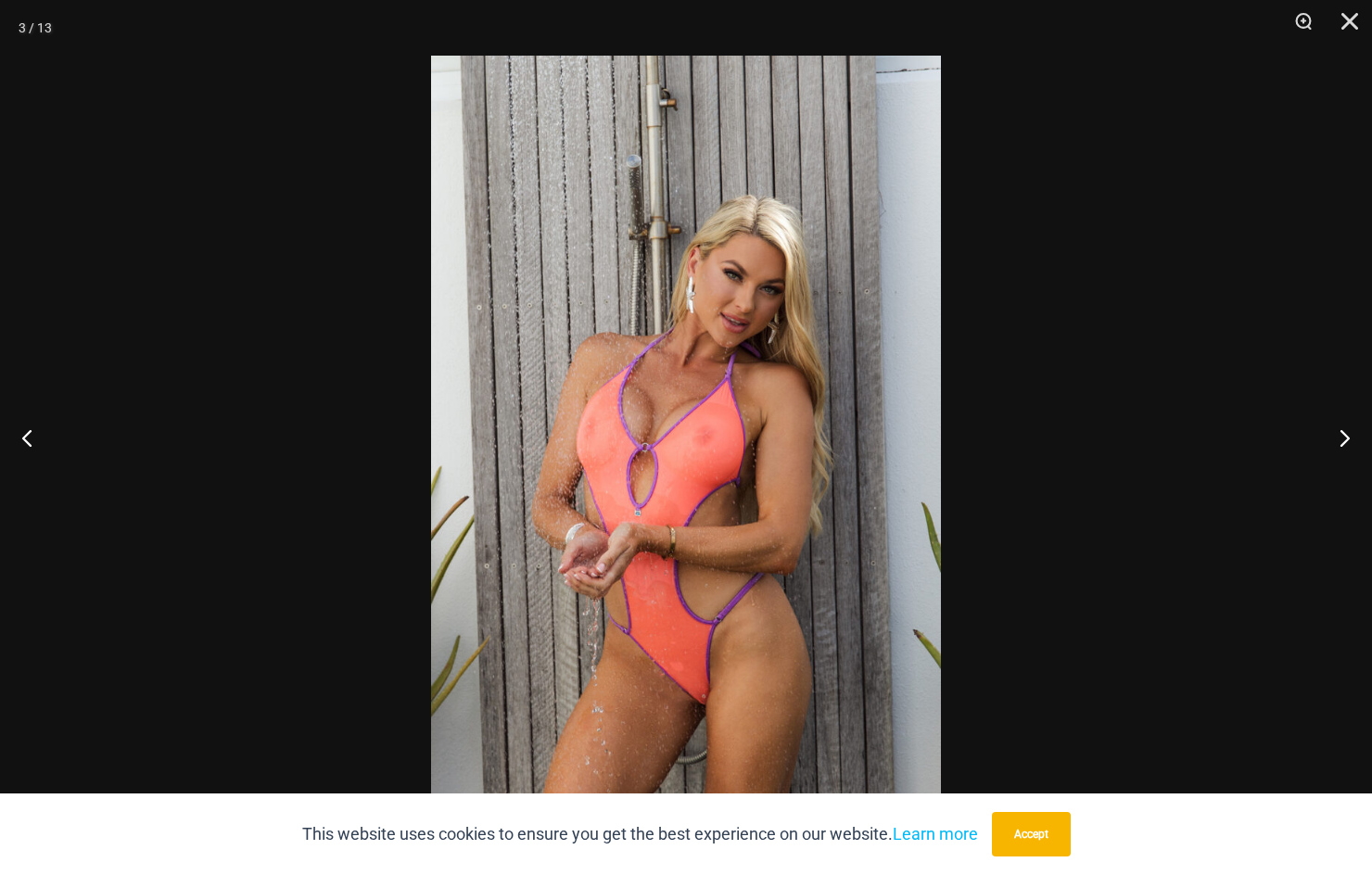 click at bounding box center (686, 438) 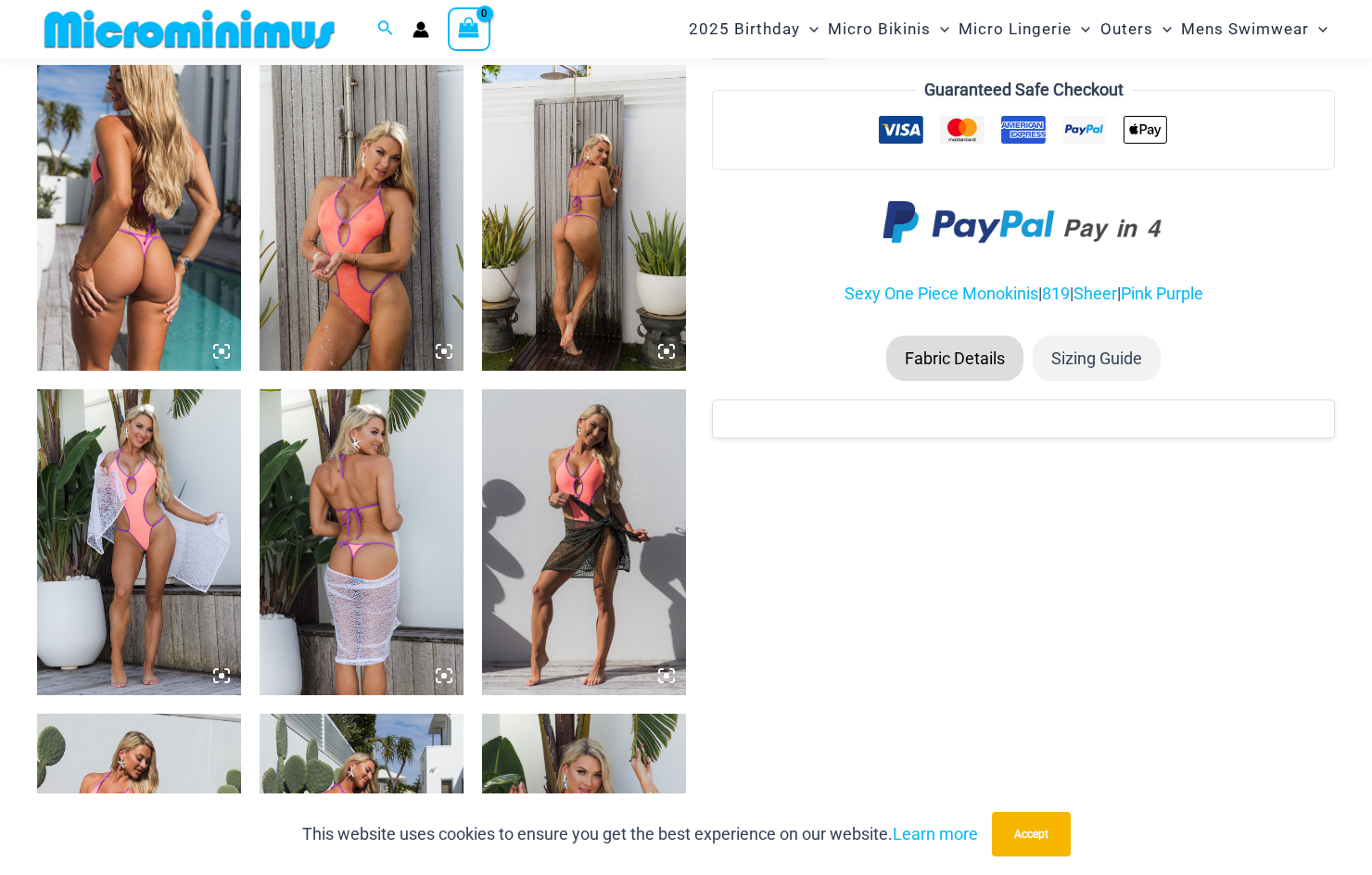 click 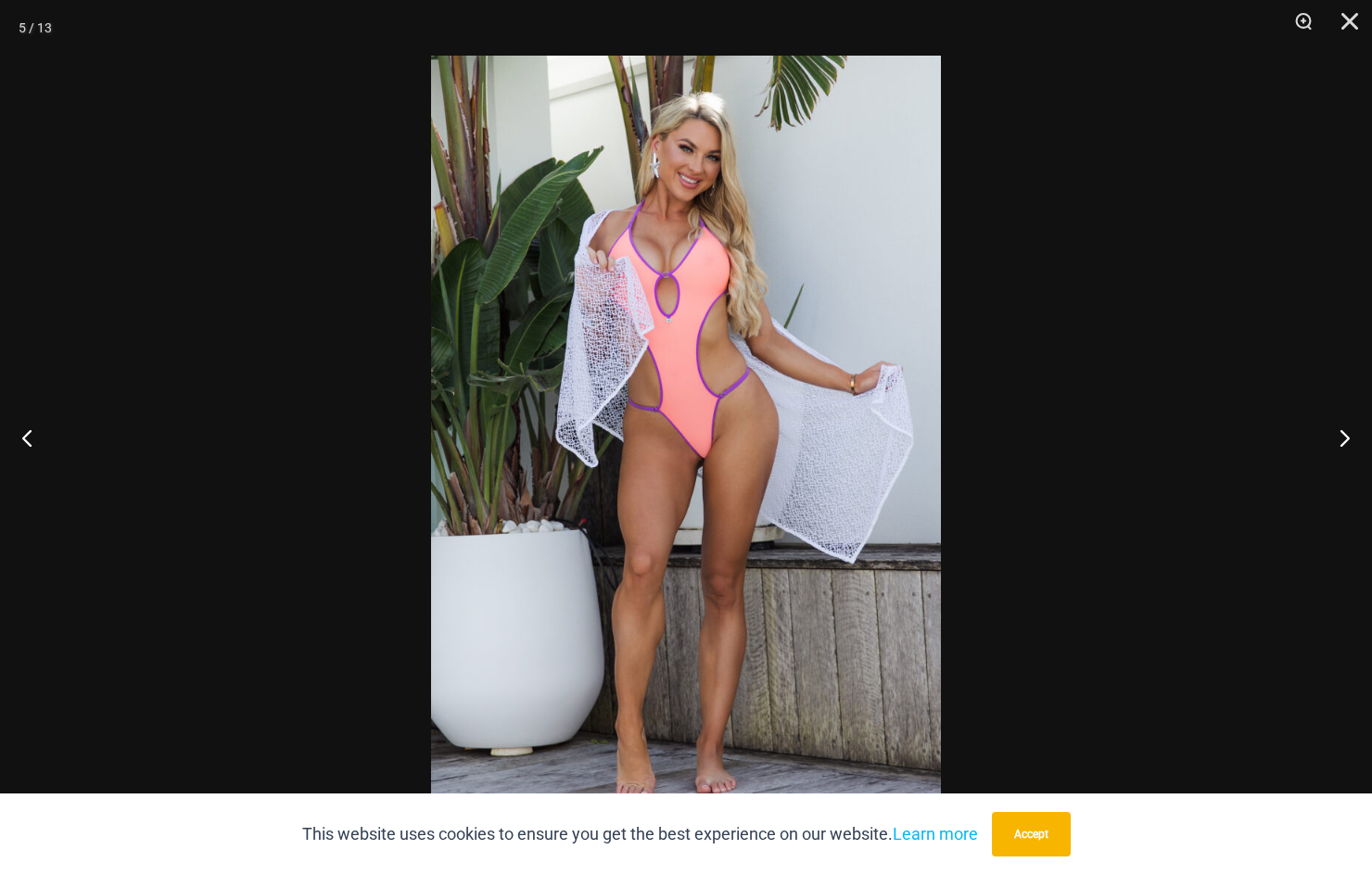 click at bounding box center [686, 438] 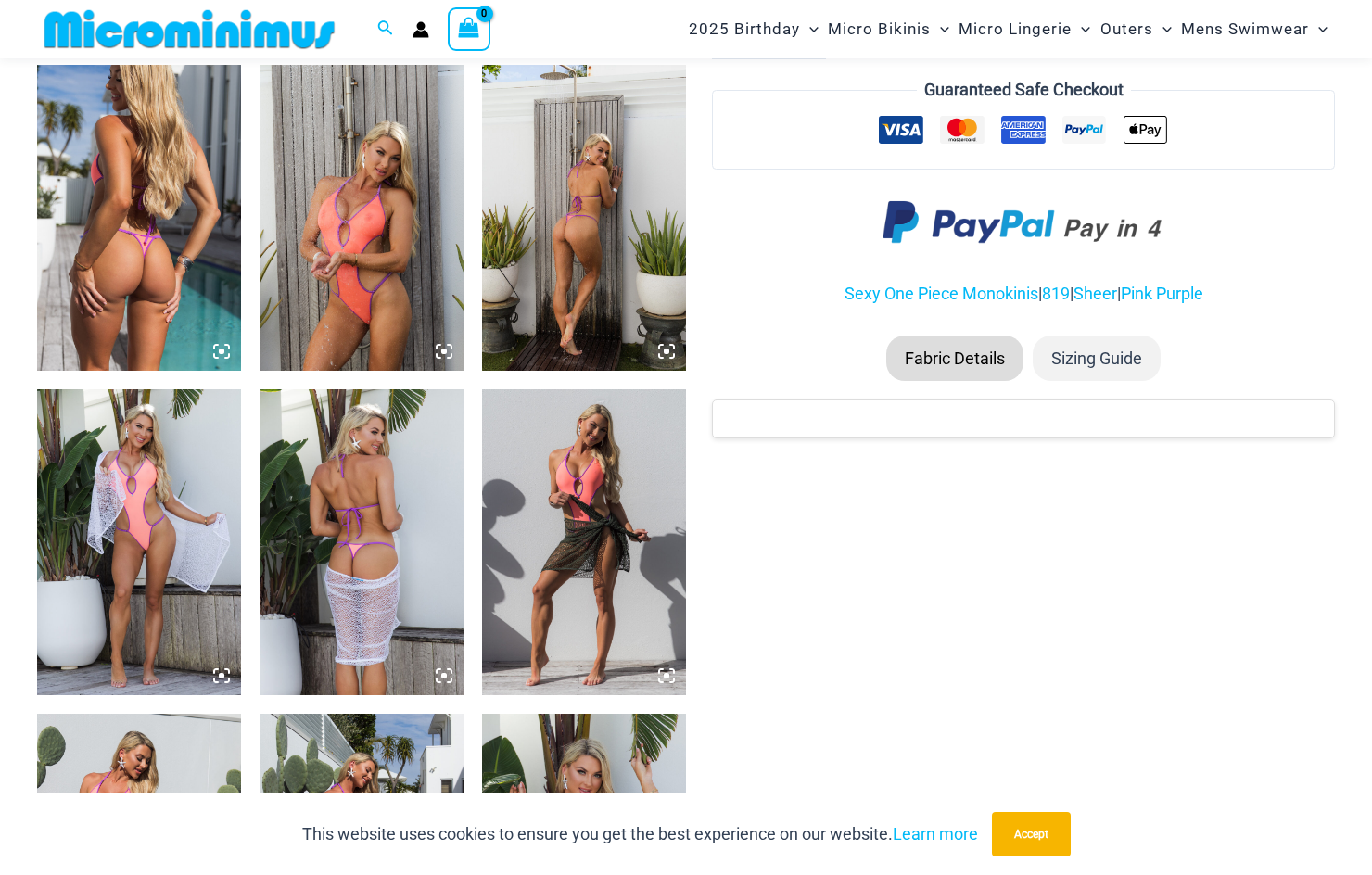 scroll, scrollTop: 1281, scrollLeft: 0, axis: vertical 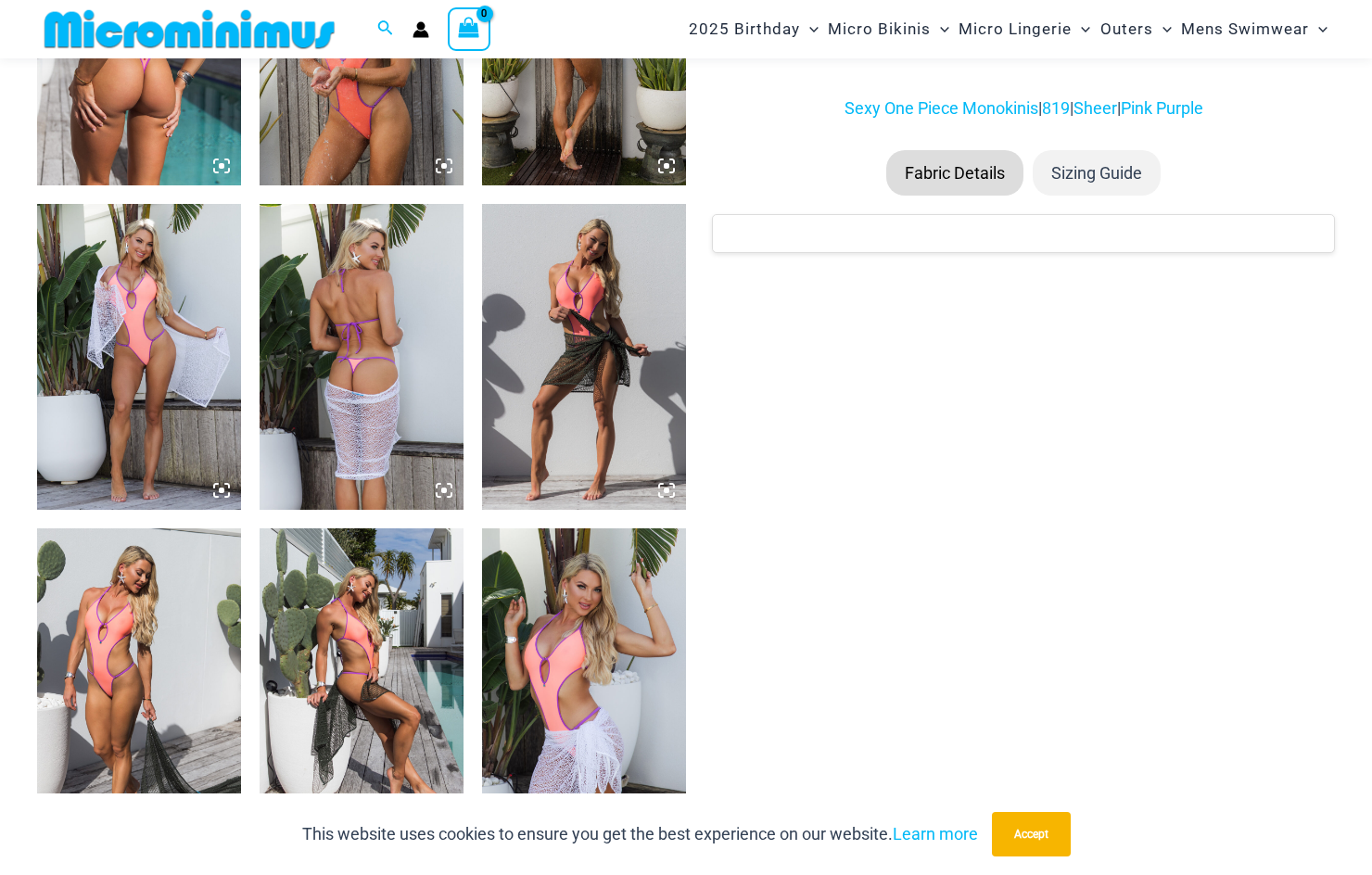 click 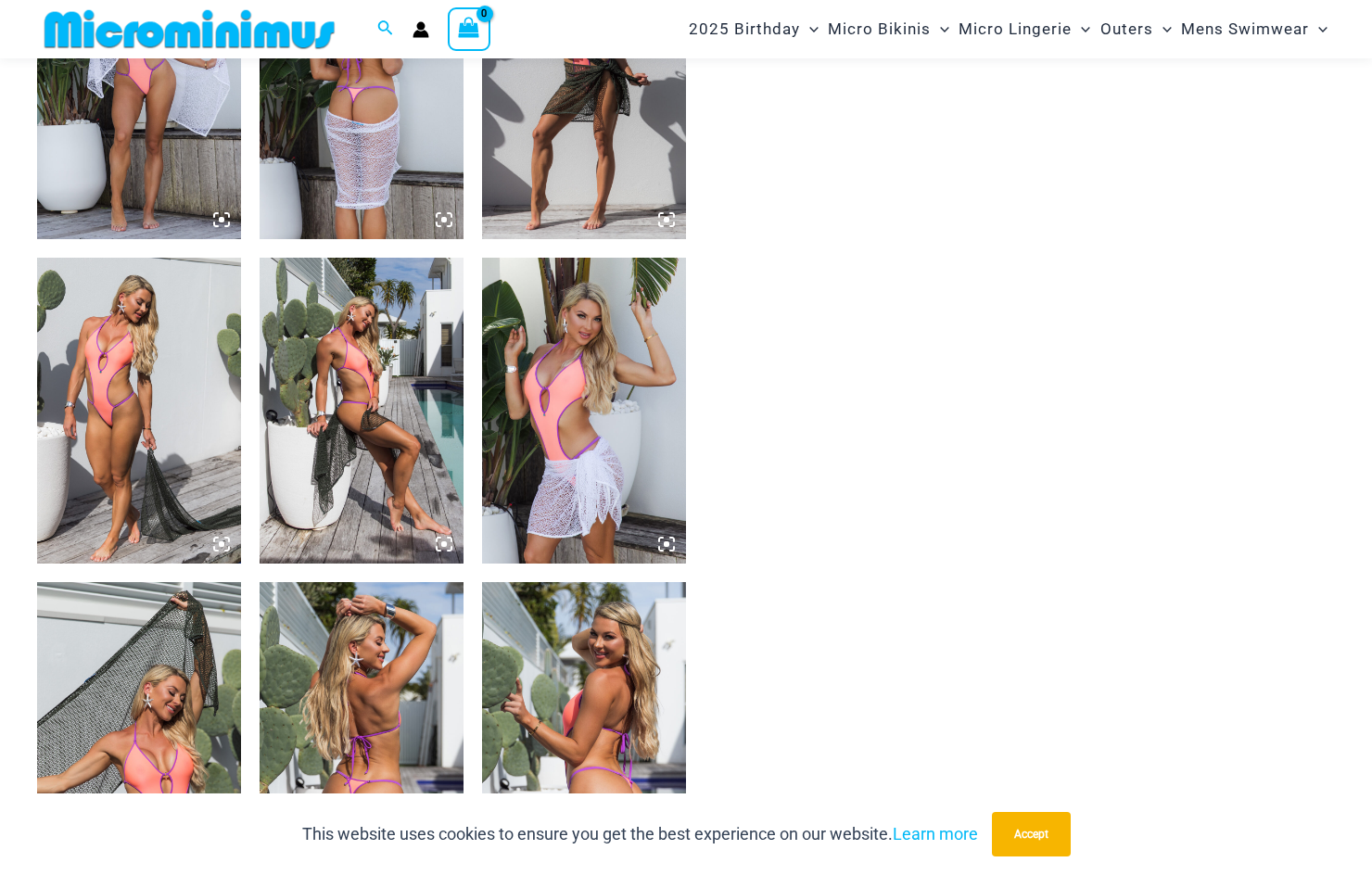 scroll, scrollTop: 1559, scrollLeft: 0, axis: vertical 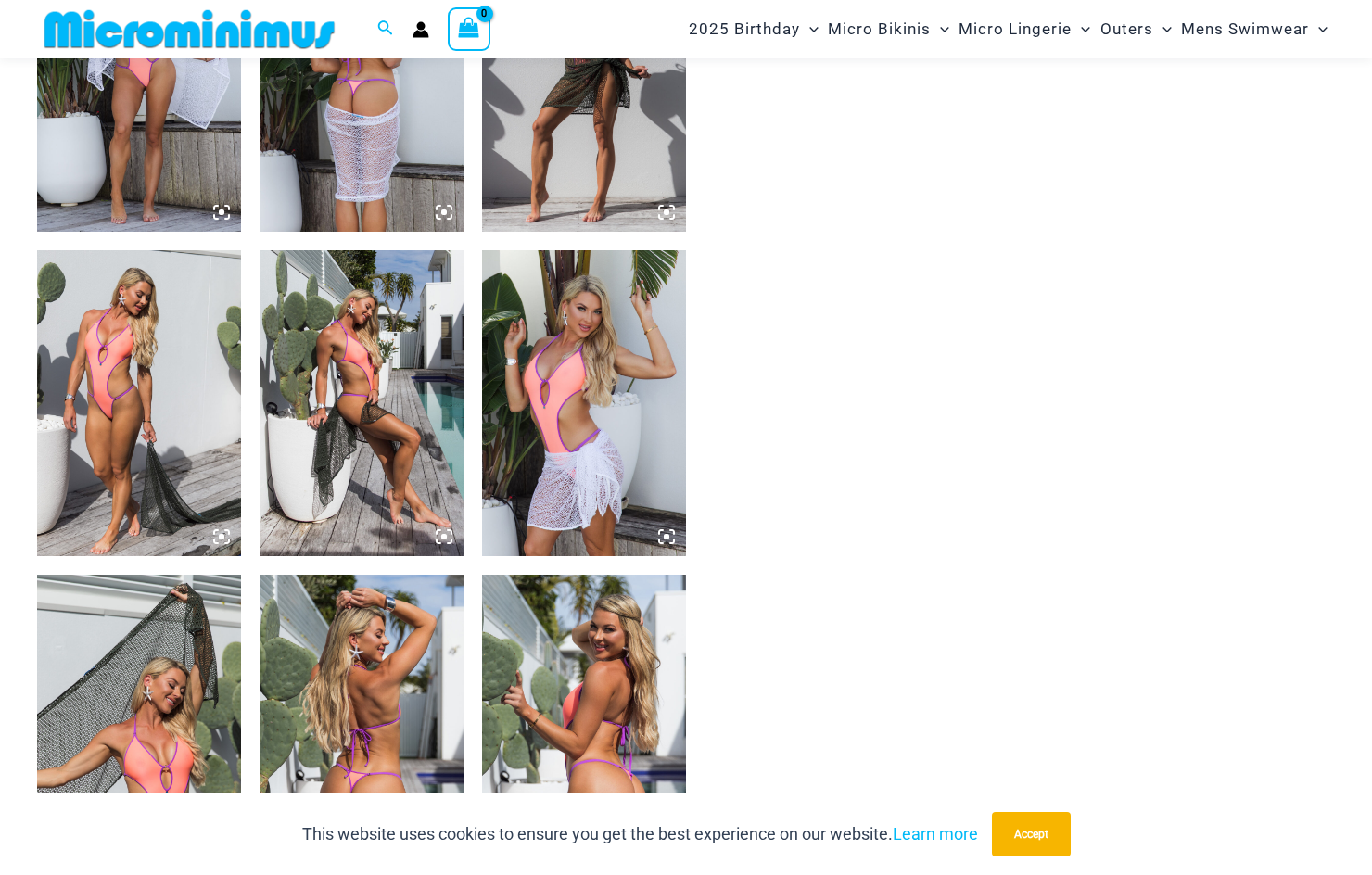 click 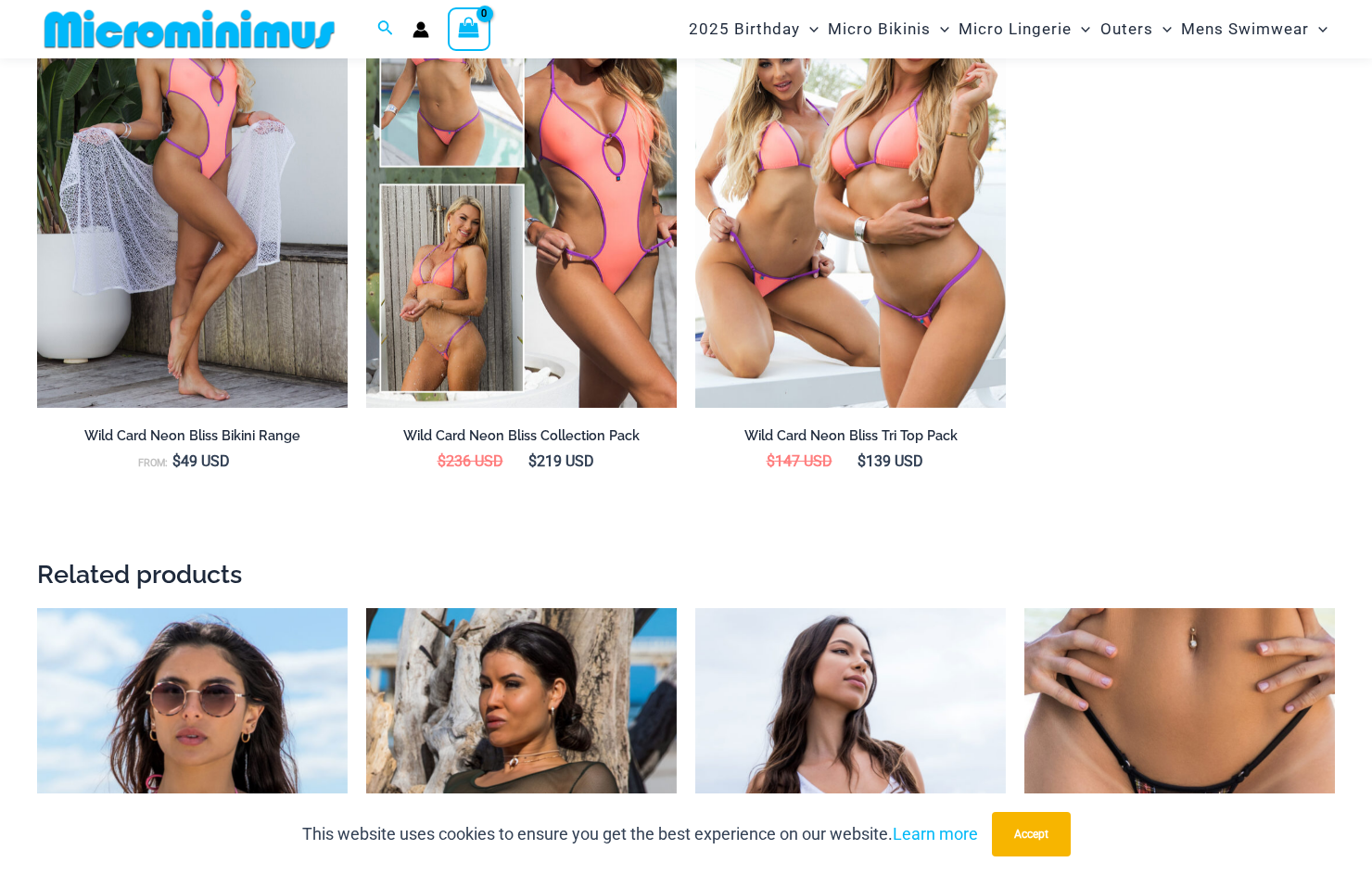 scroll, scrollTop: 2949, scrollLeft: 0, axis: vertical 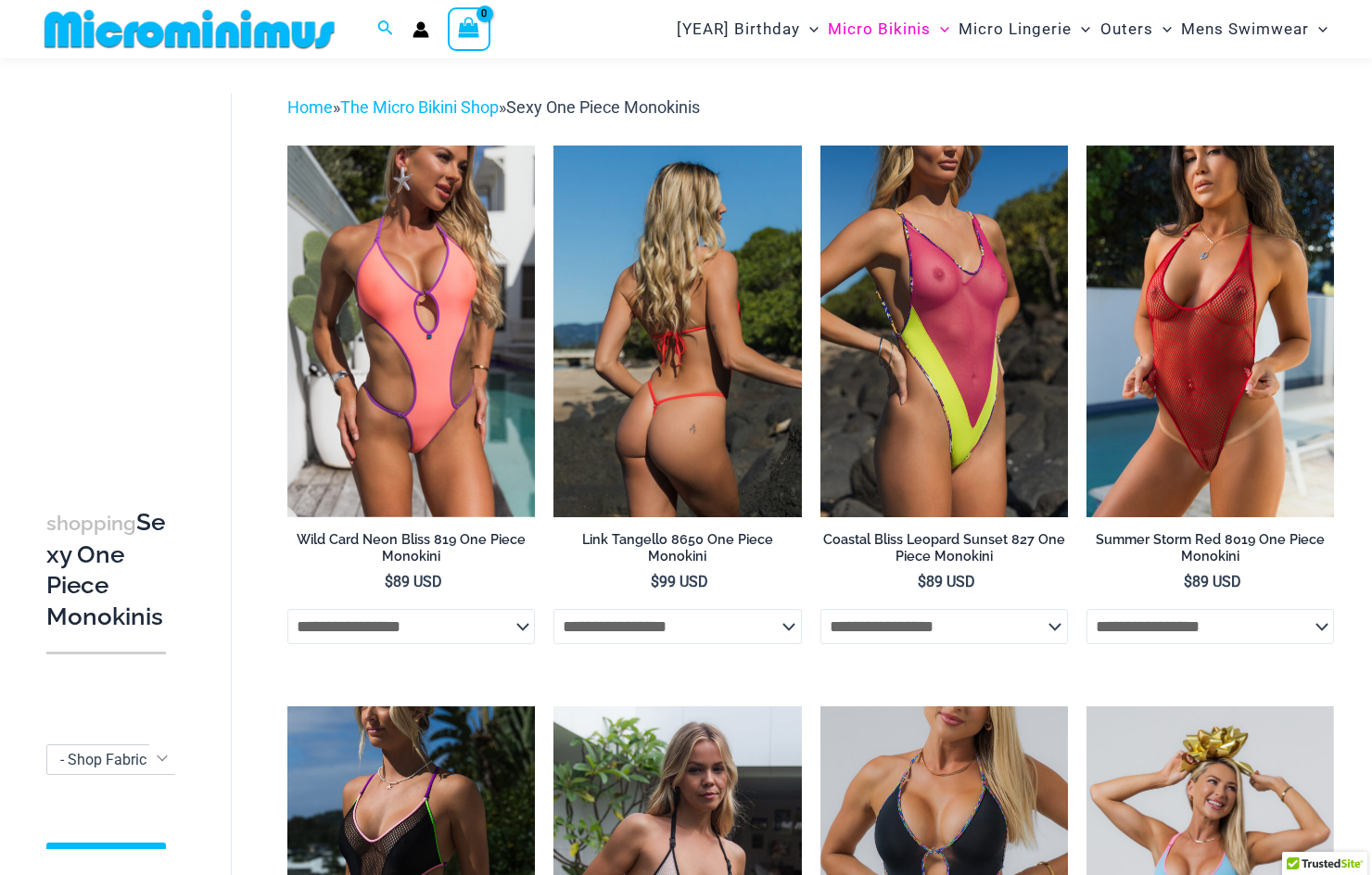 click at bounding box center [677, 331] 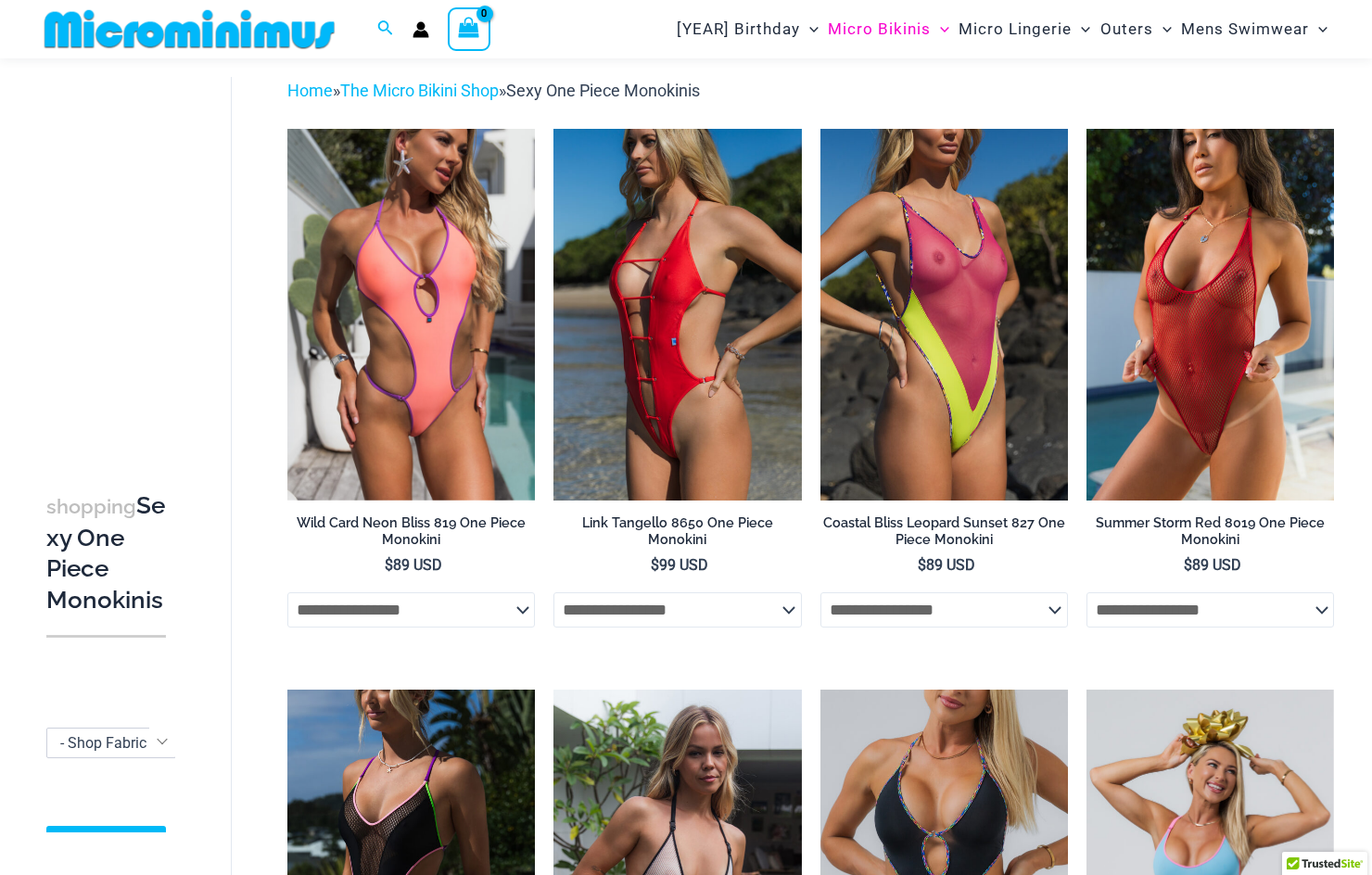scroll, scrollTop: 59, scrollLeft: 0, axis: vertical 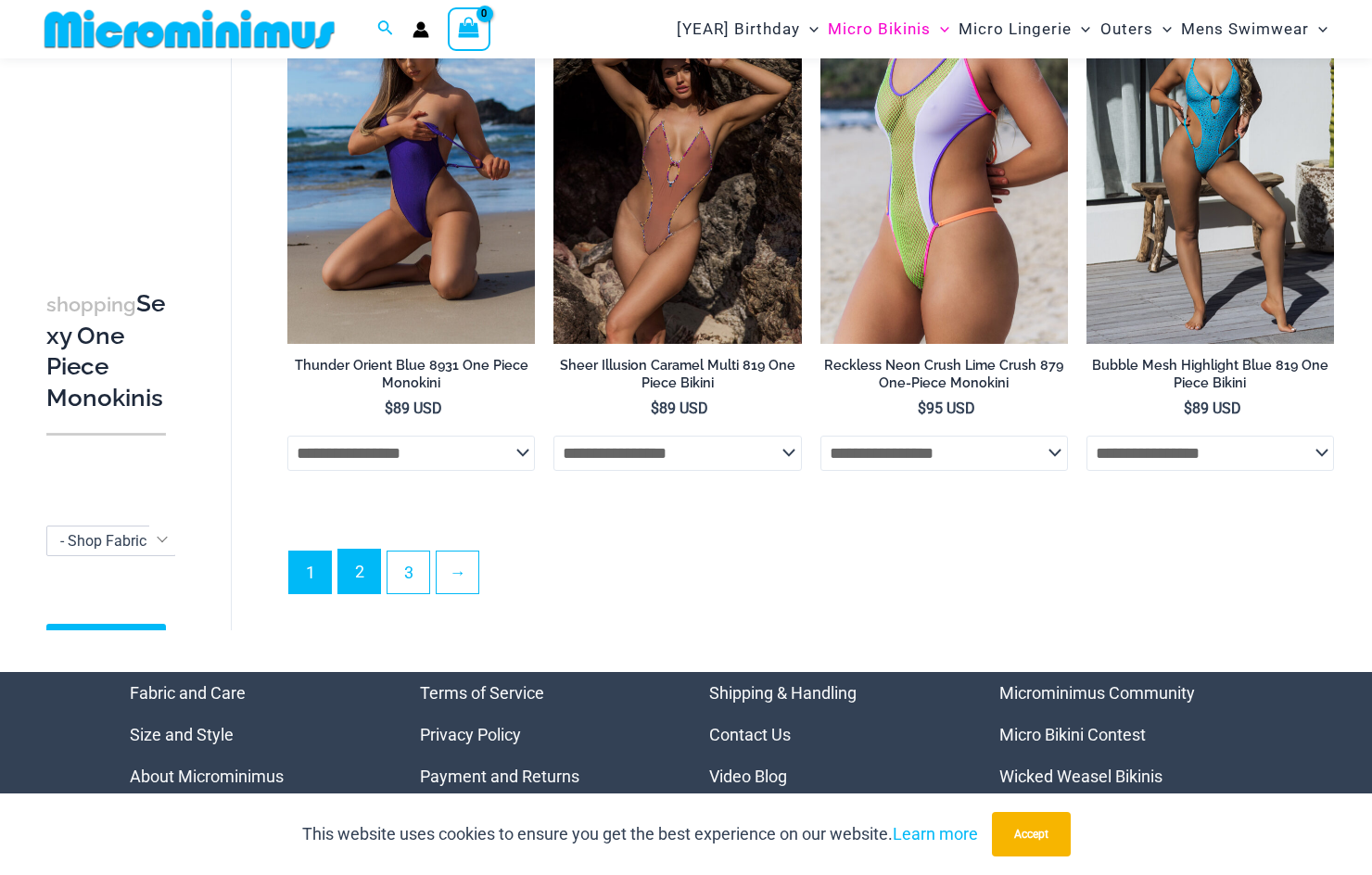 click on "2" at bounding box center (359, 571) 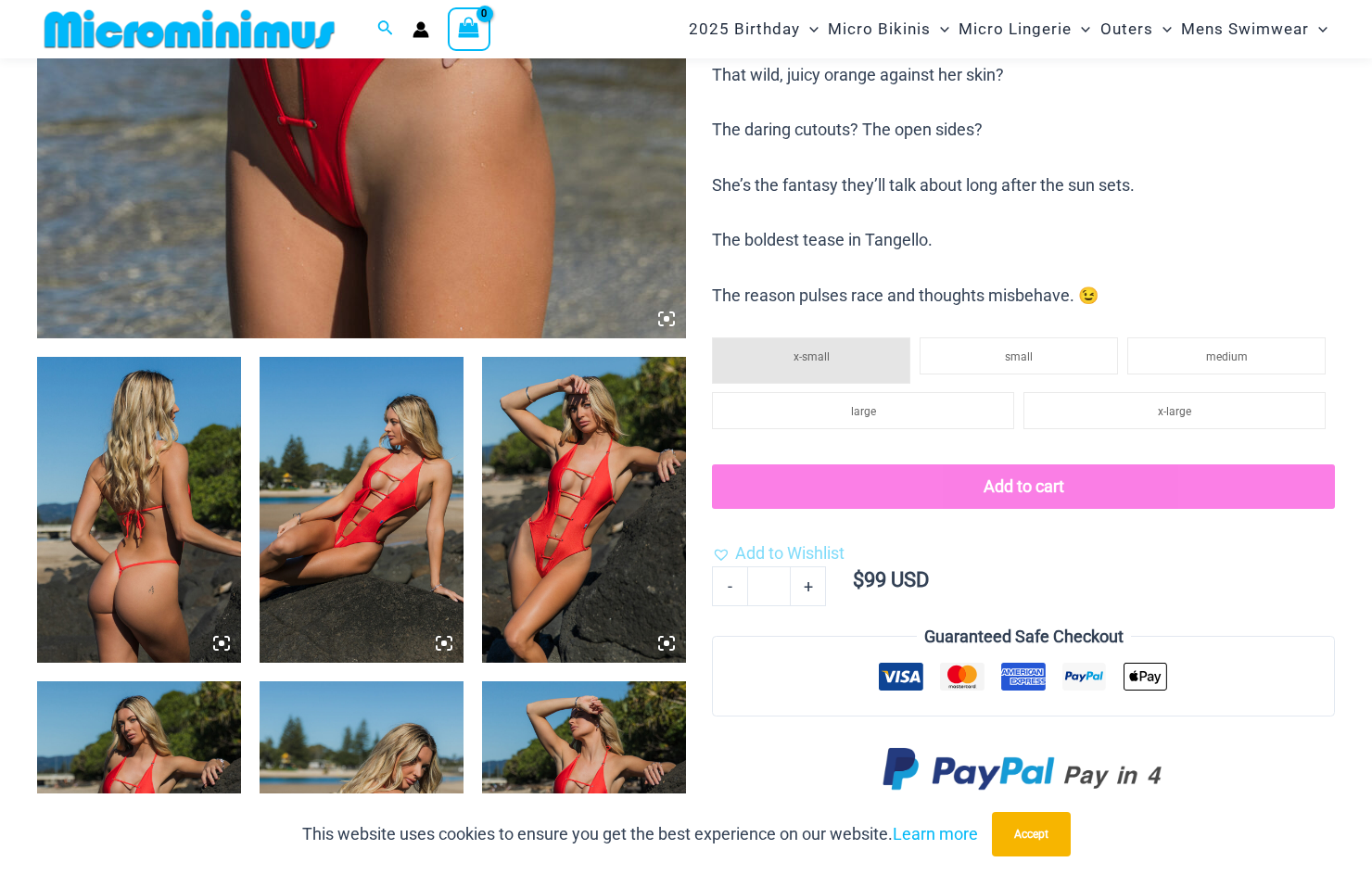 scroll, scrollTop: 818, scrollLeft: 0, axis: vertical 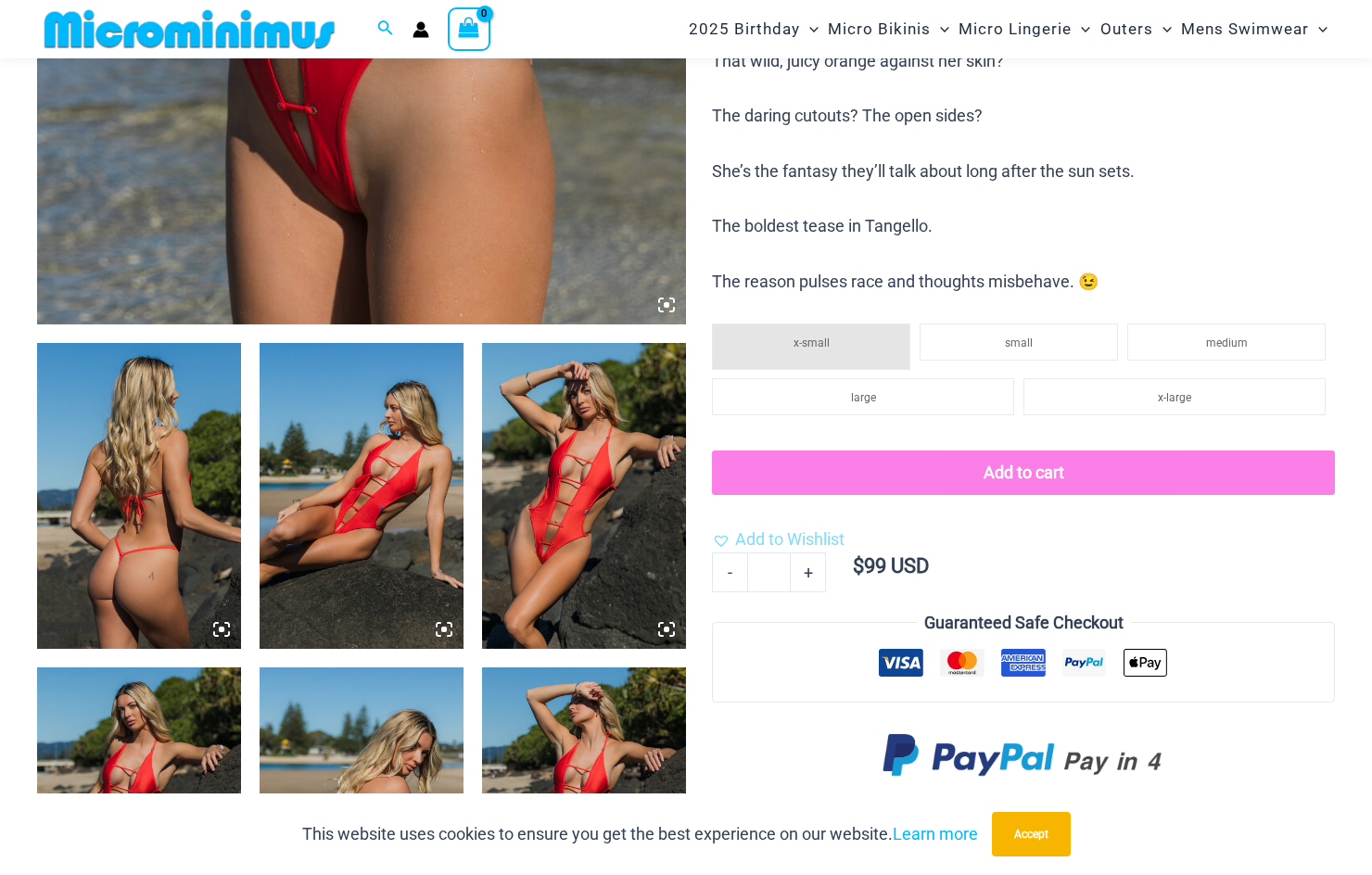 click at bounding box center (584, 496) 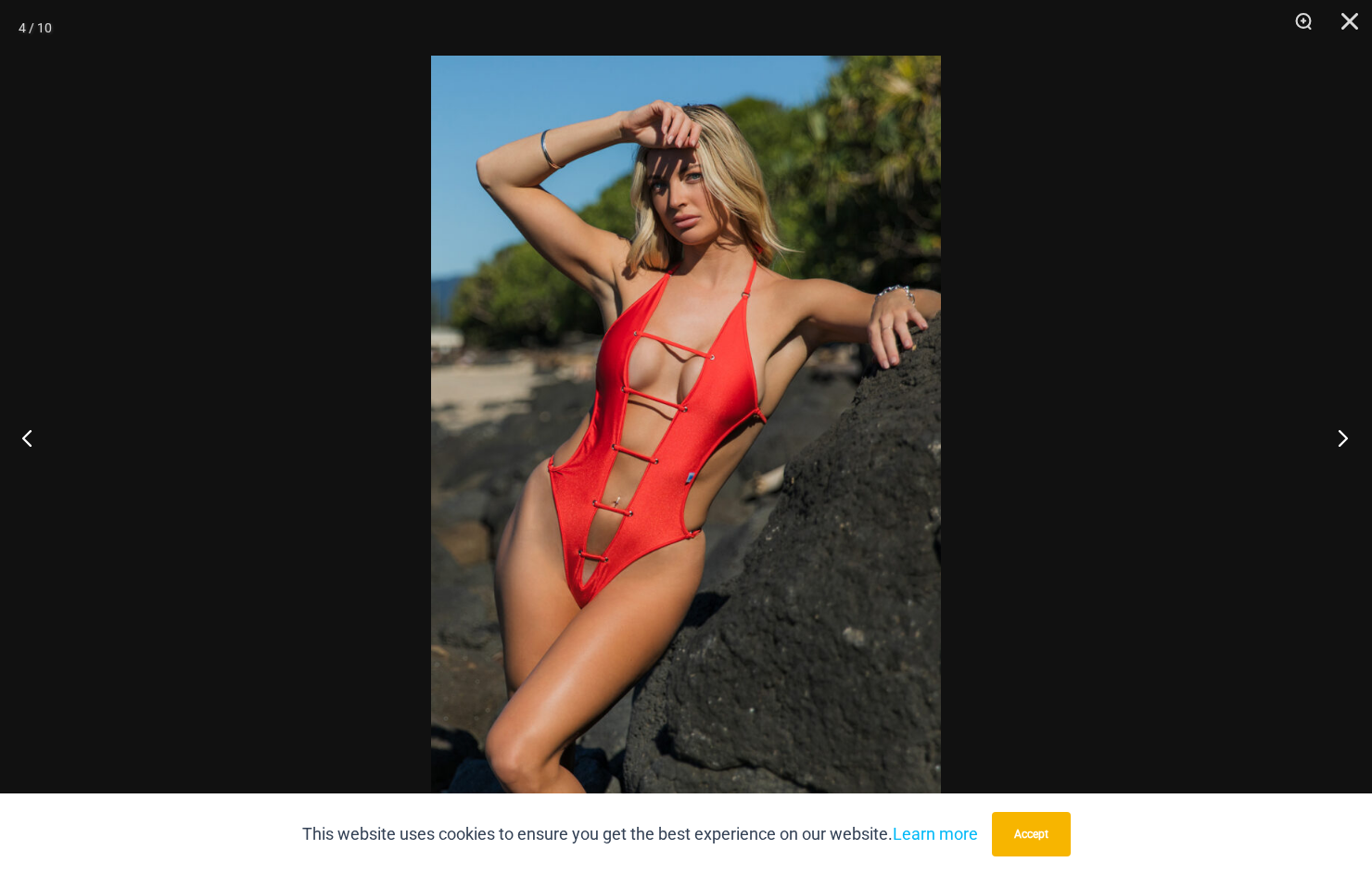 click at bounding box center [1337, 438] 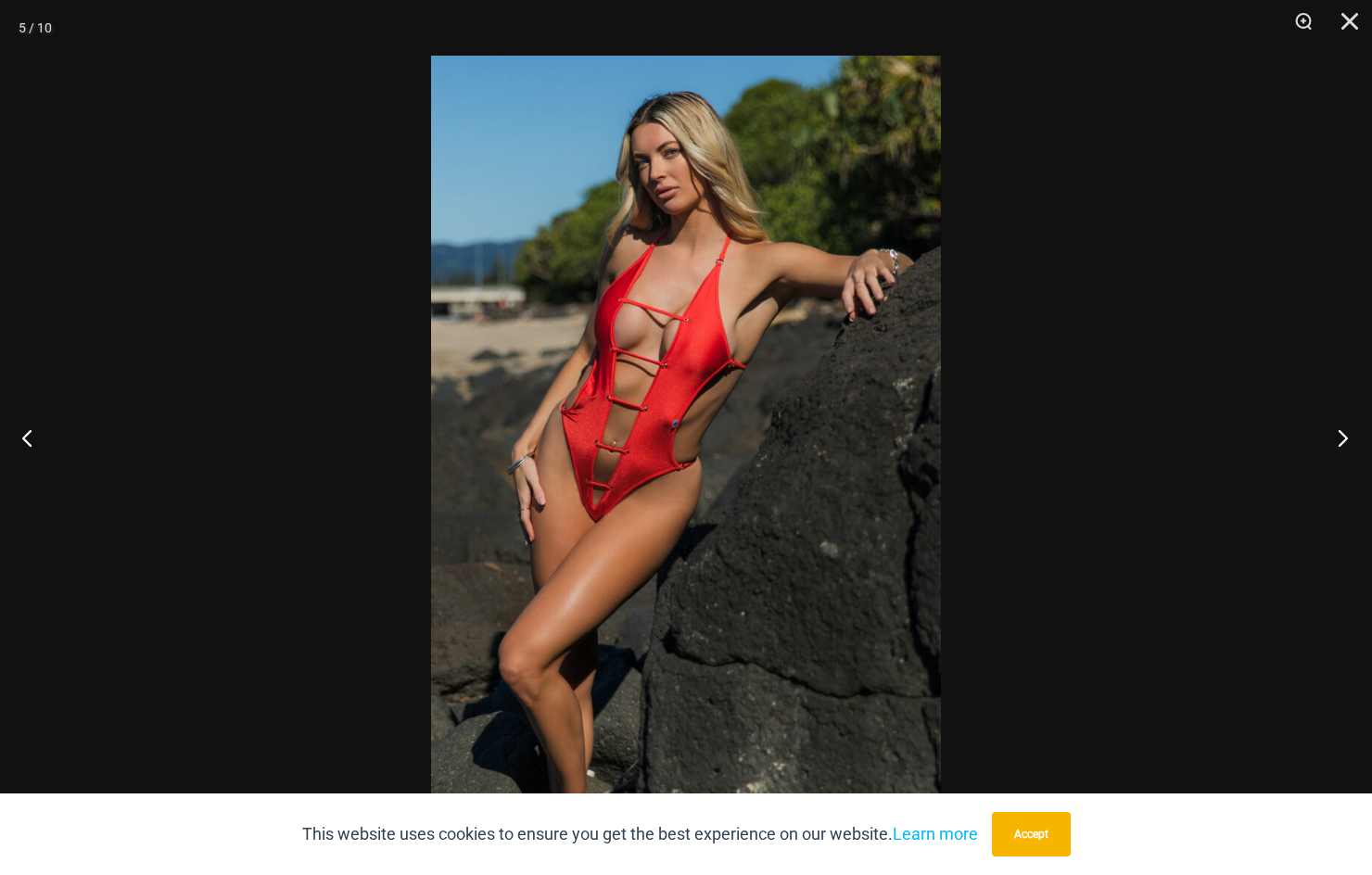 click at bounding box center [1337, 438] 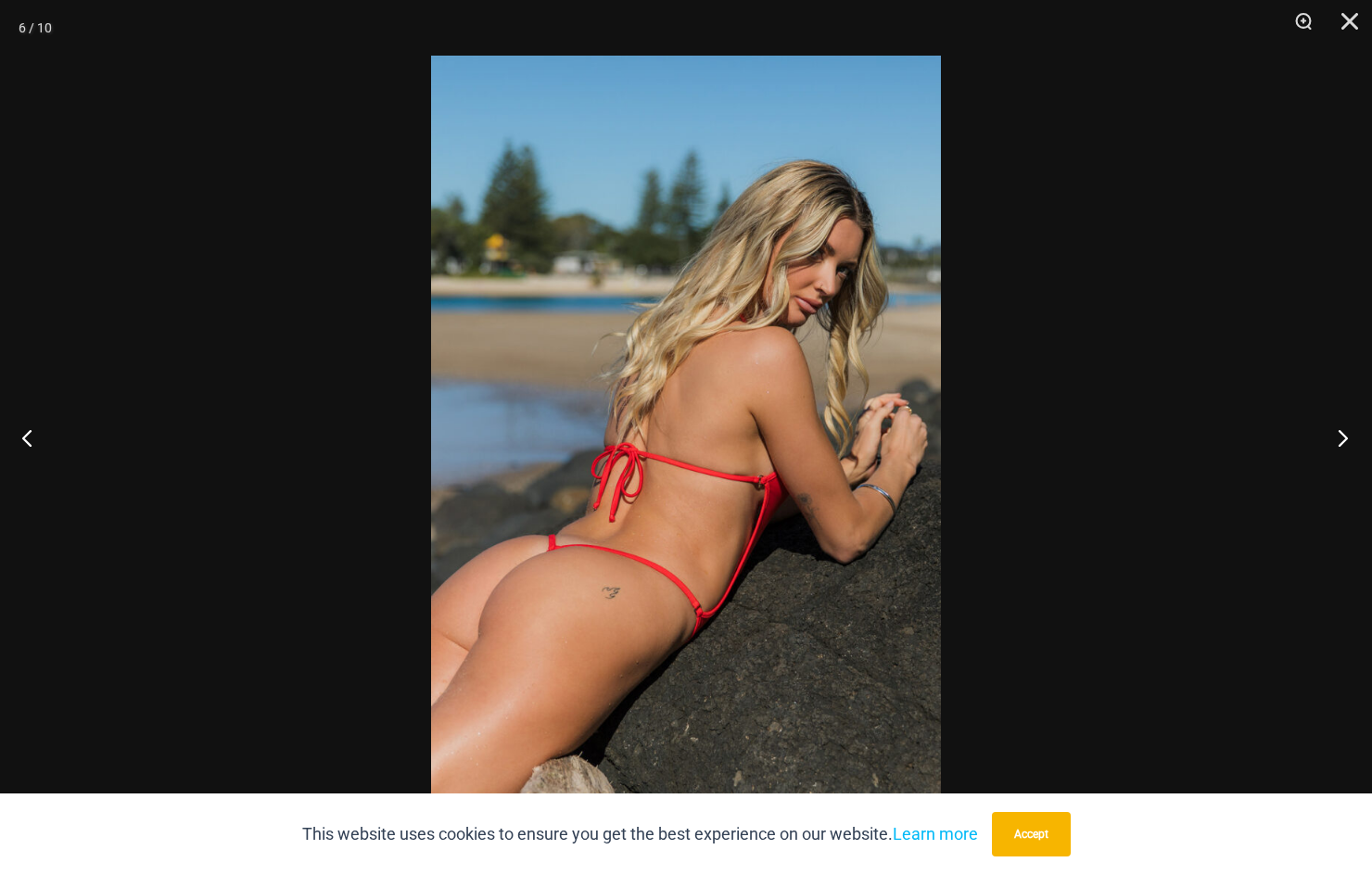 click at bounding box center [1337, 438] 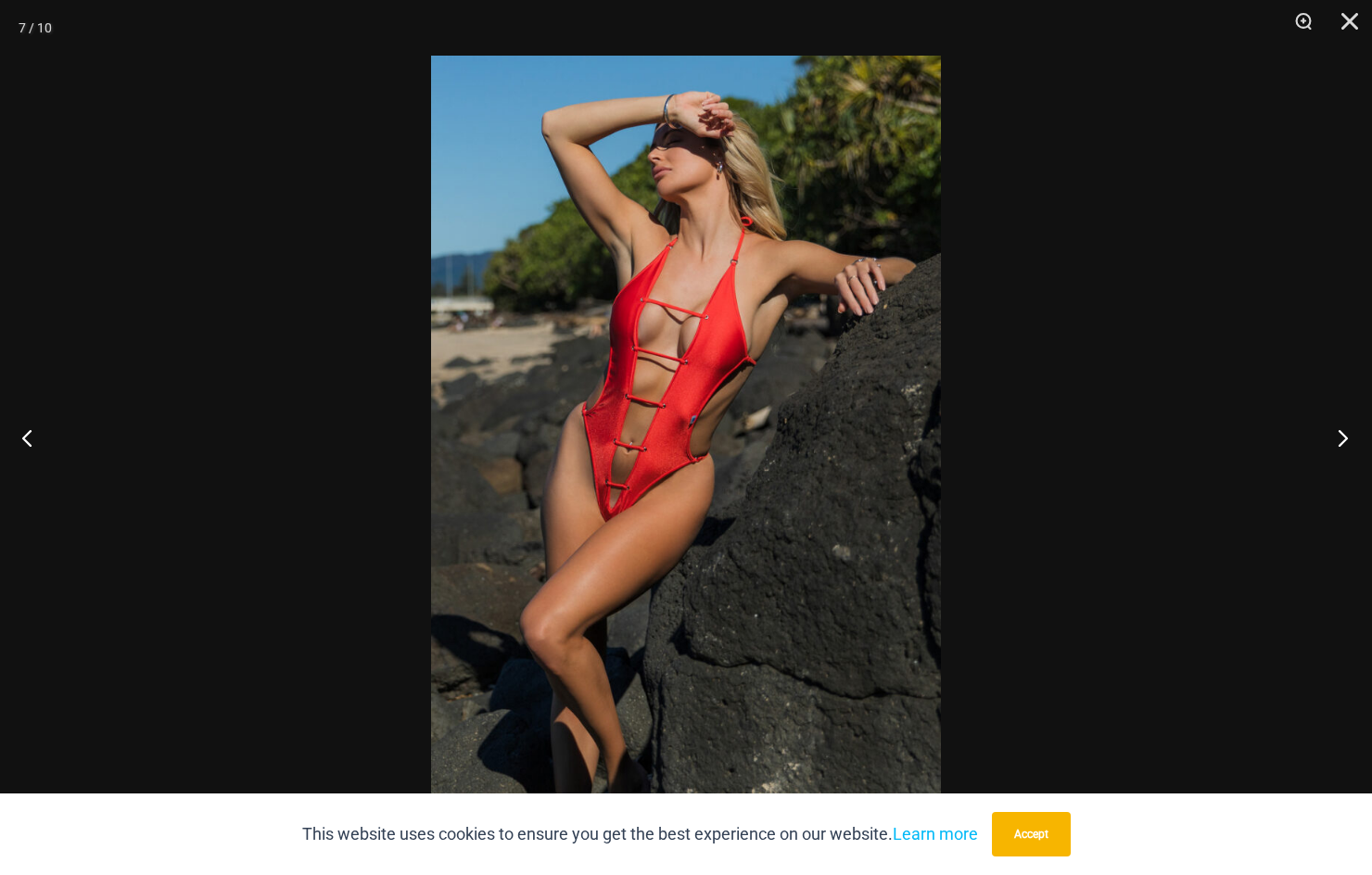 click at bounding box center [1337, 438] 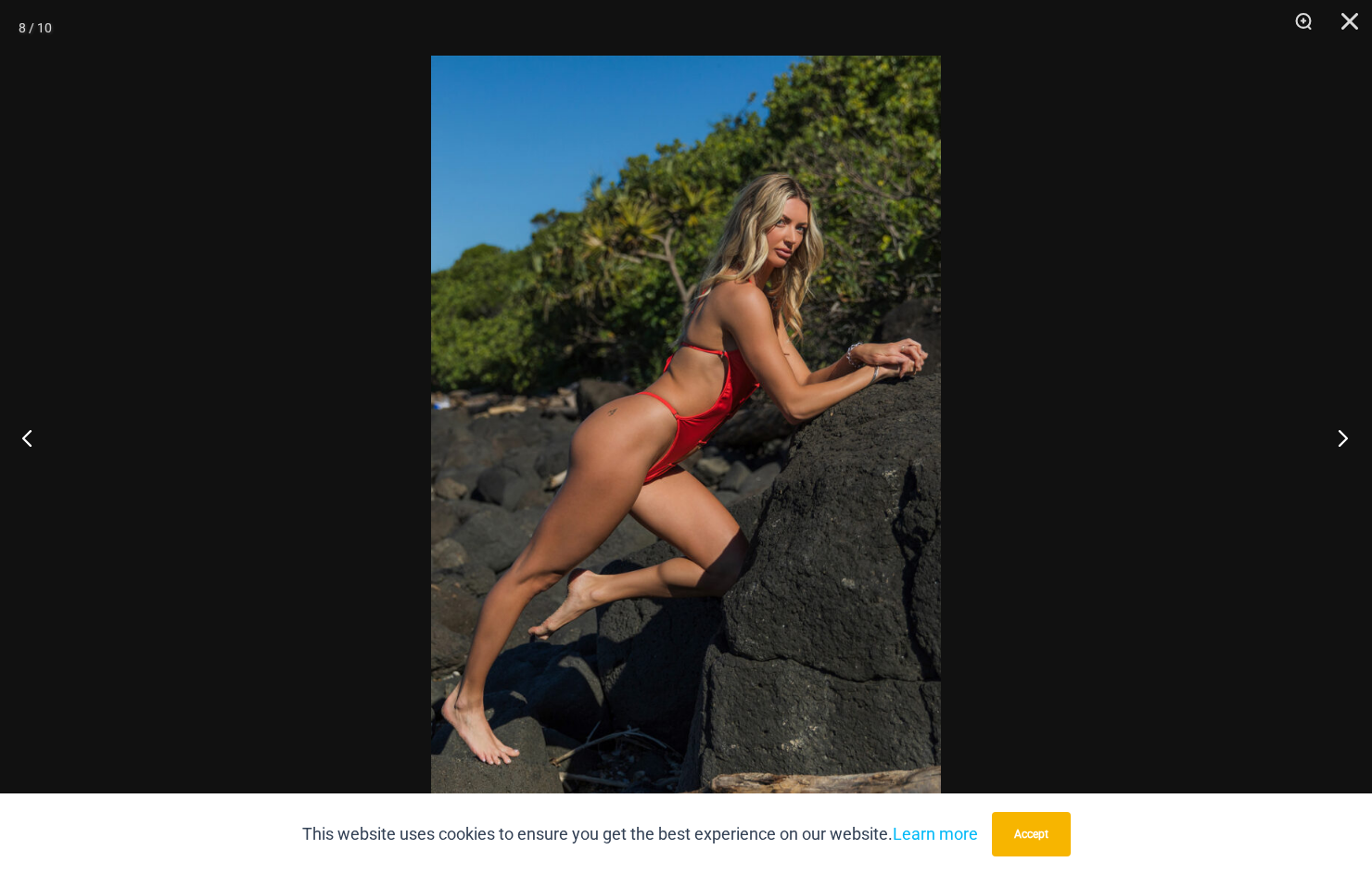 click at bounding box center (1337, 438) 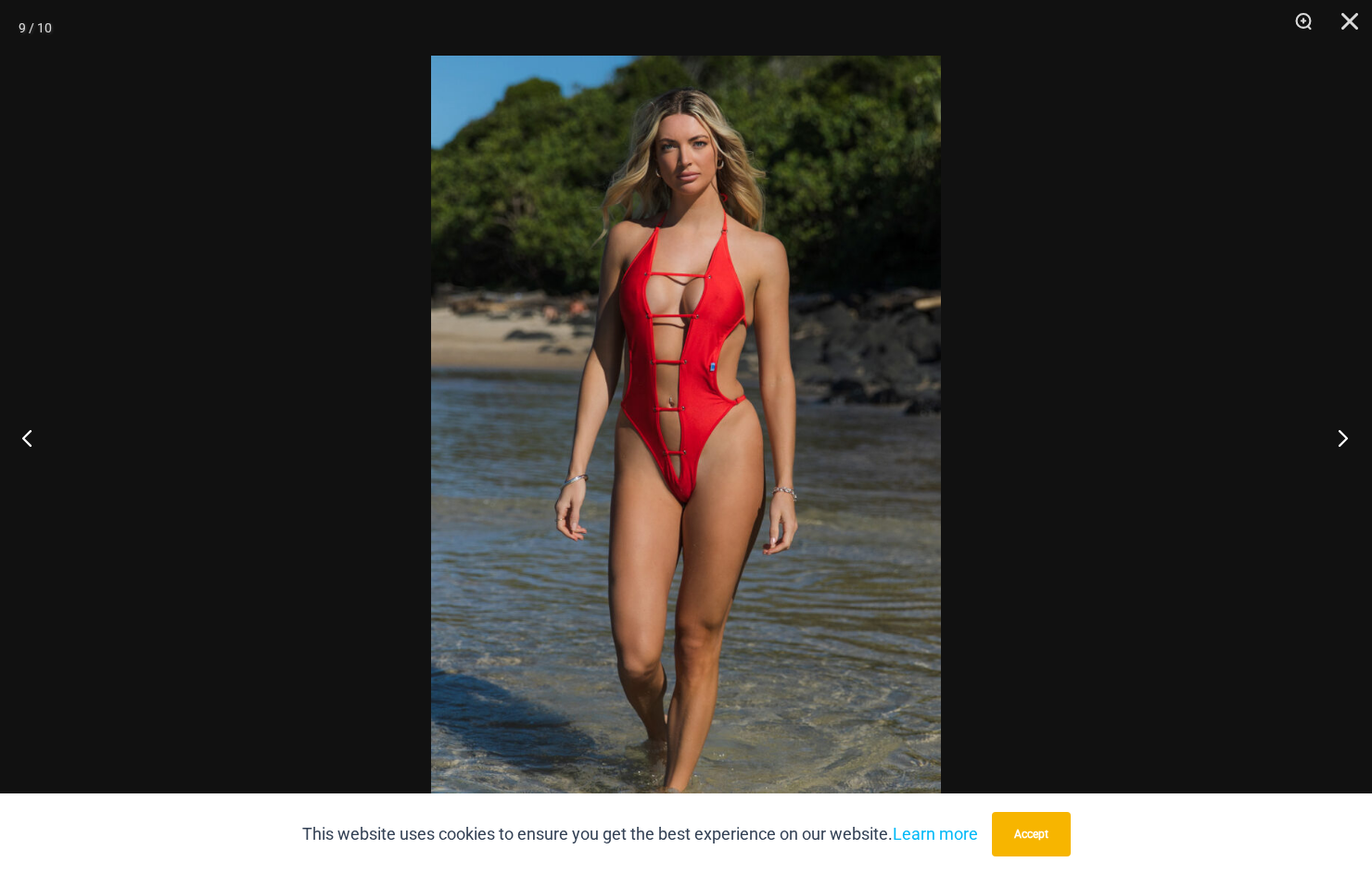 click at bounding box center [1337, 438] 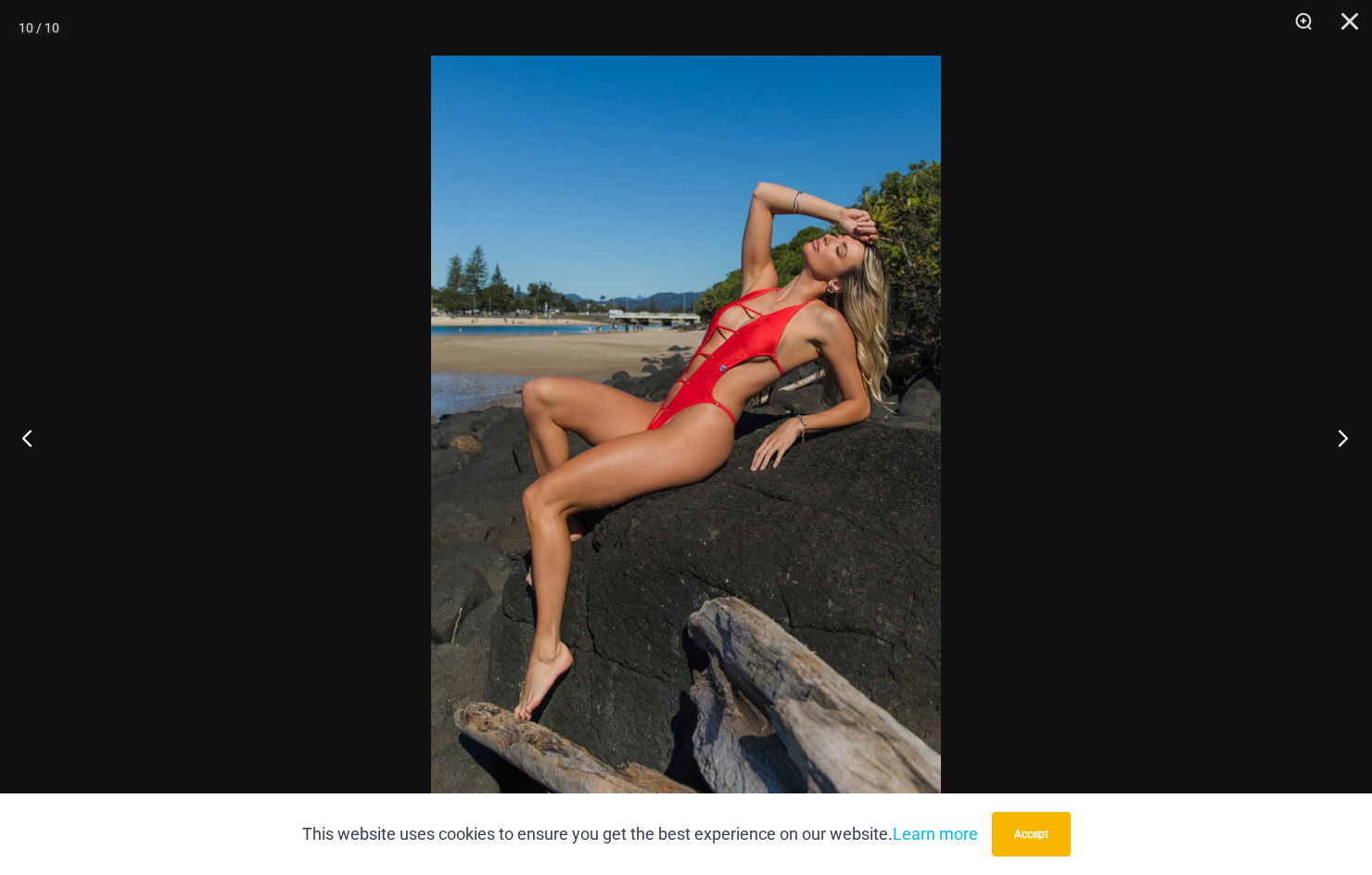 click at bounding box center [1337, 438] 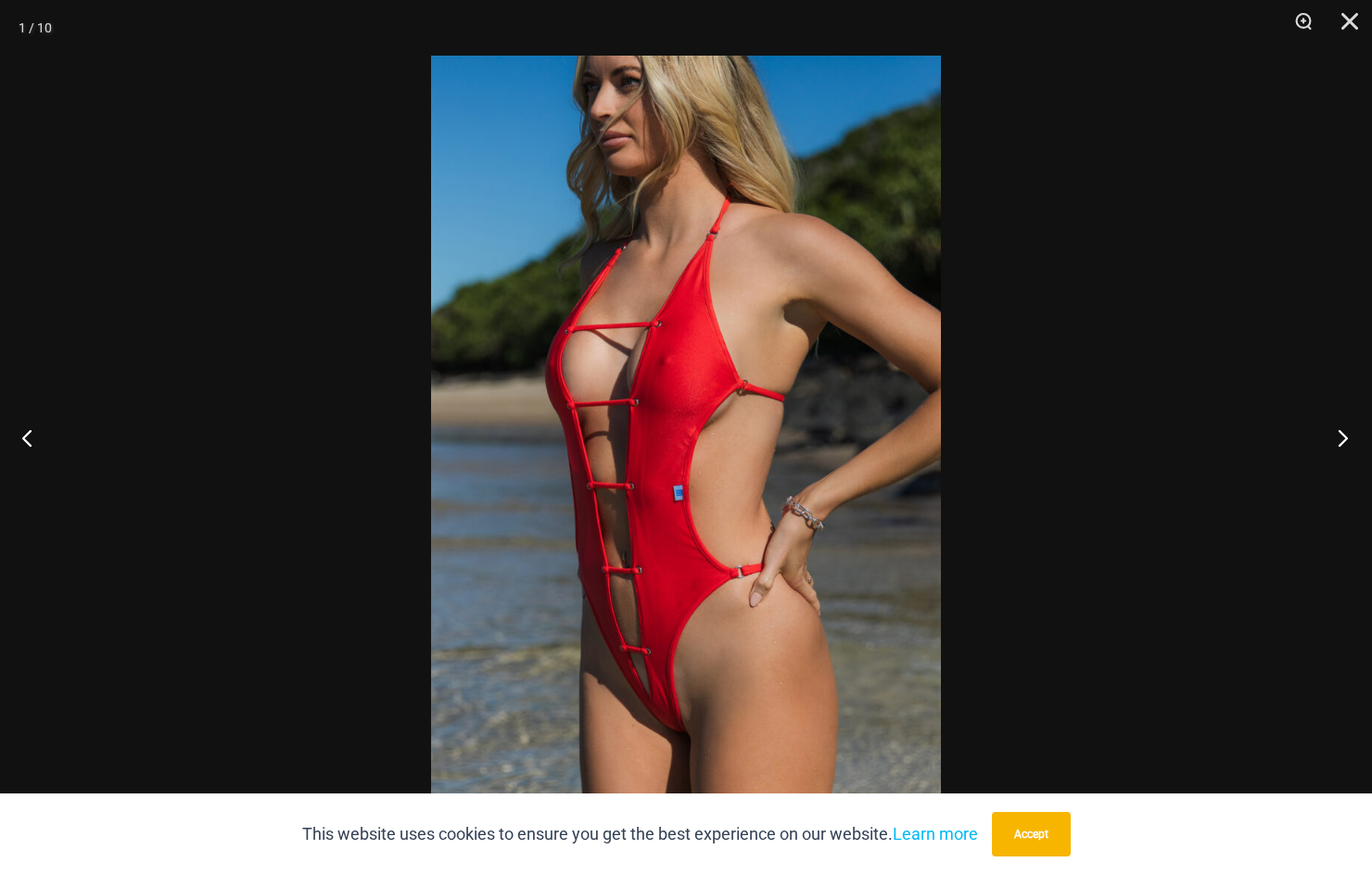 click at bounding box center (1337, 438) 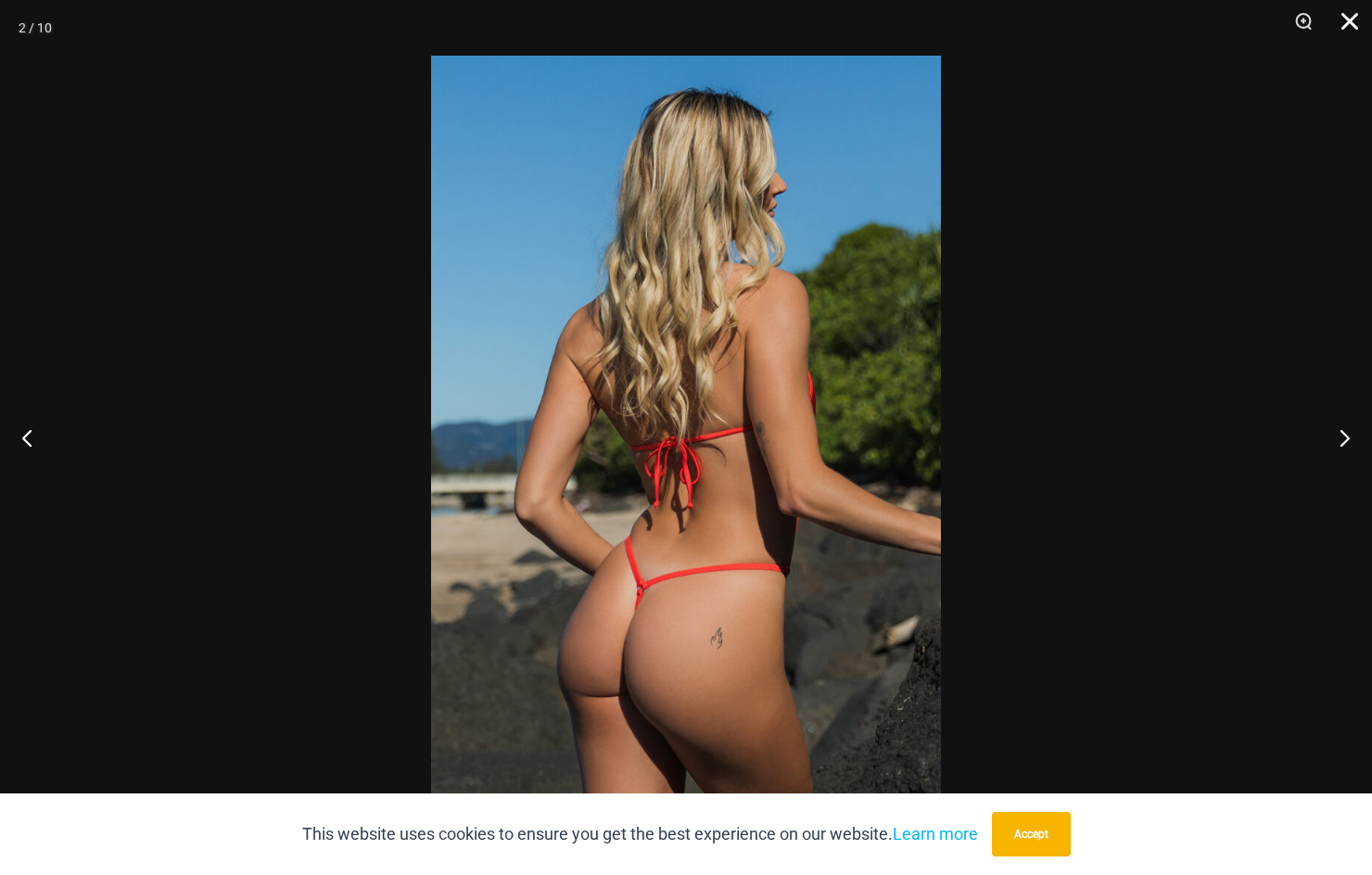 click at bounding box center (1343, 28) 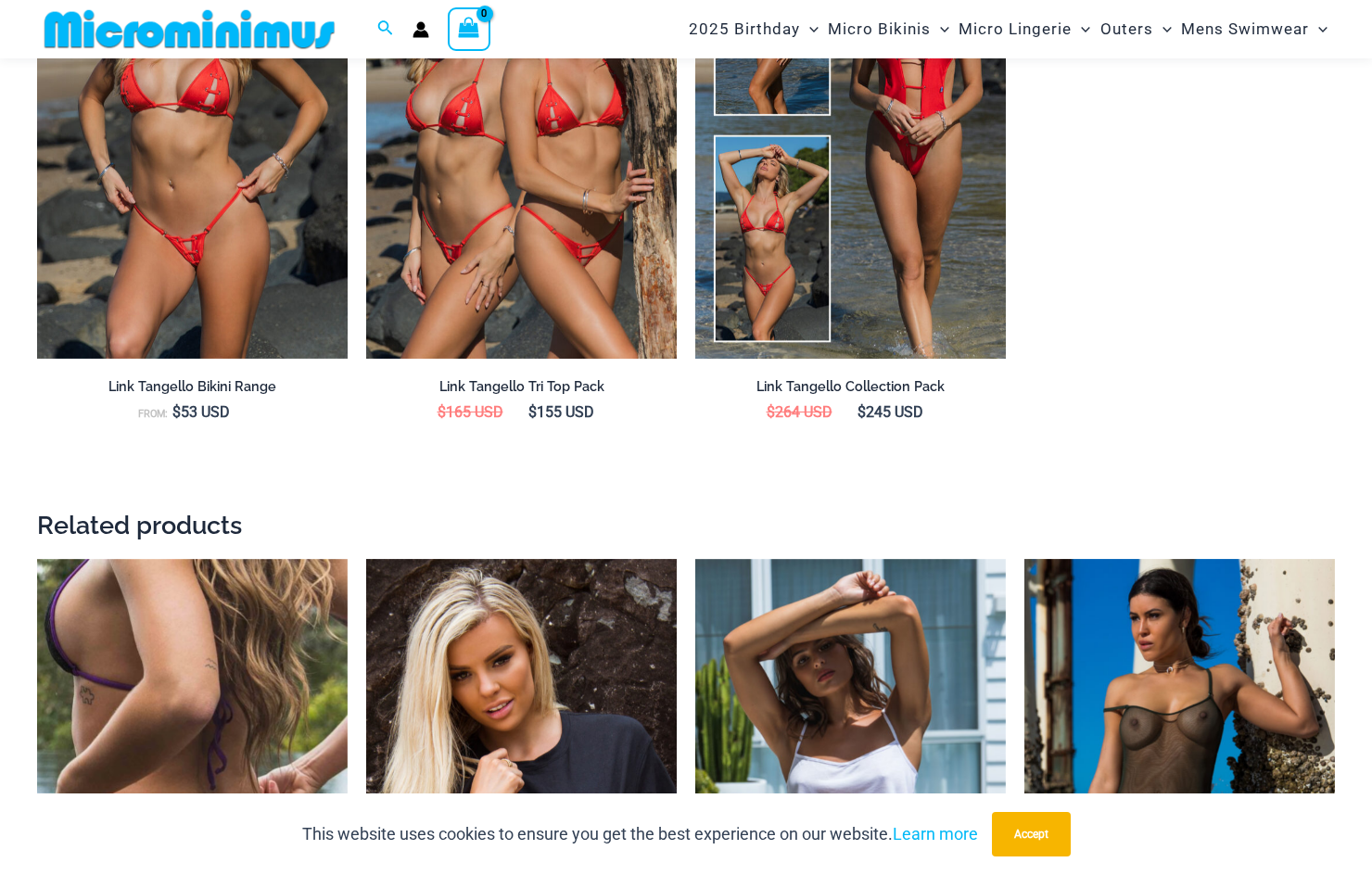 scroll, scrollTop: 2671, scrollLeft: 0, axis: vertical 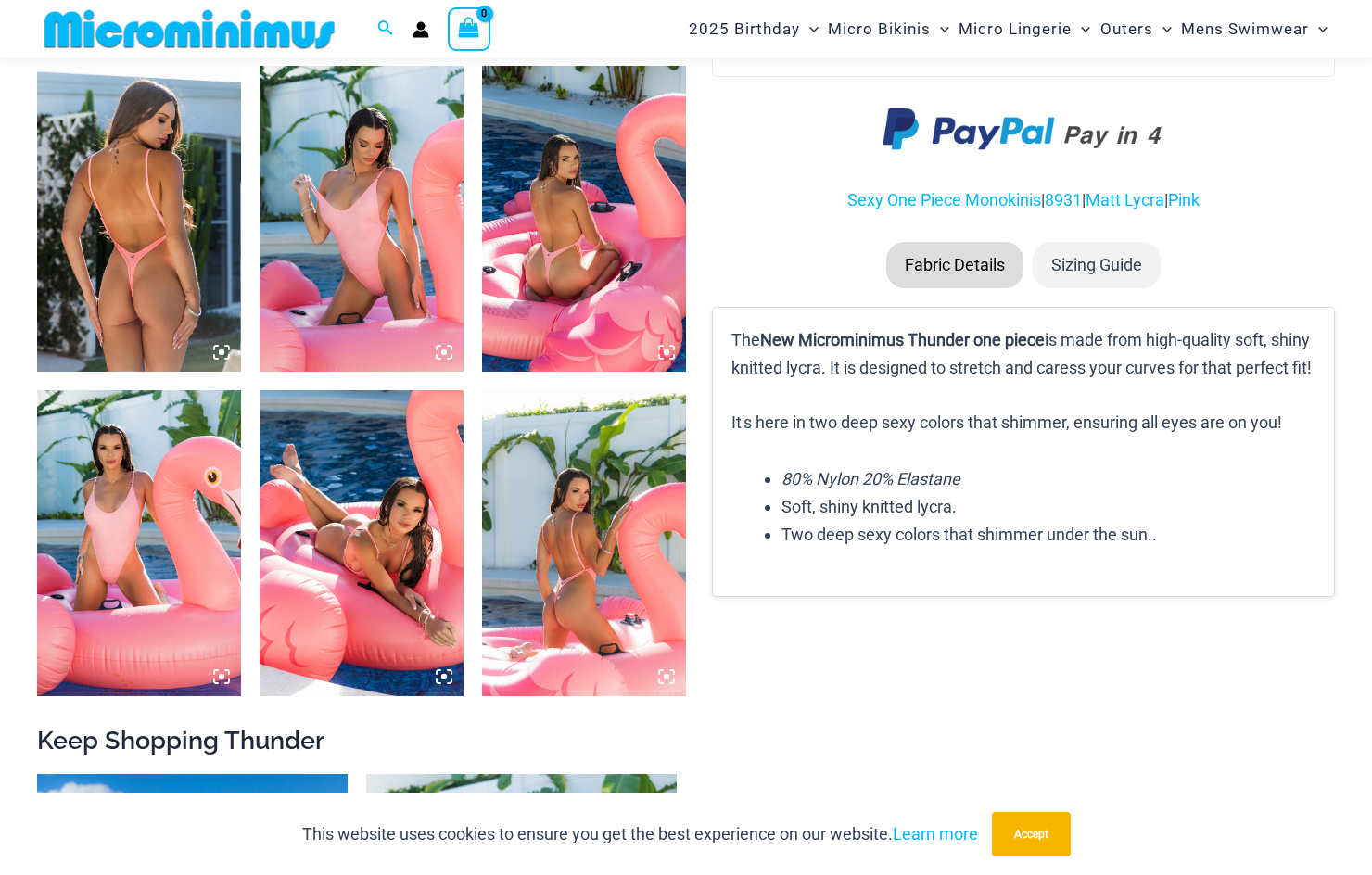 click 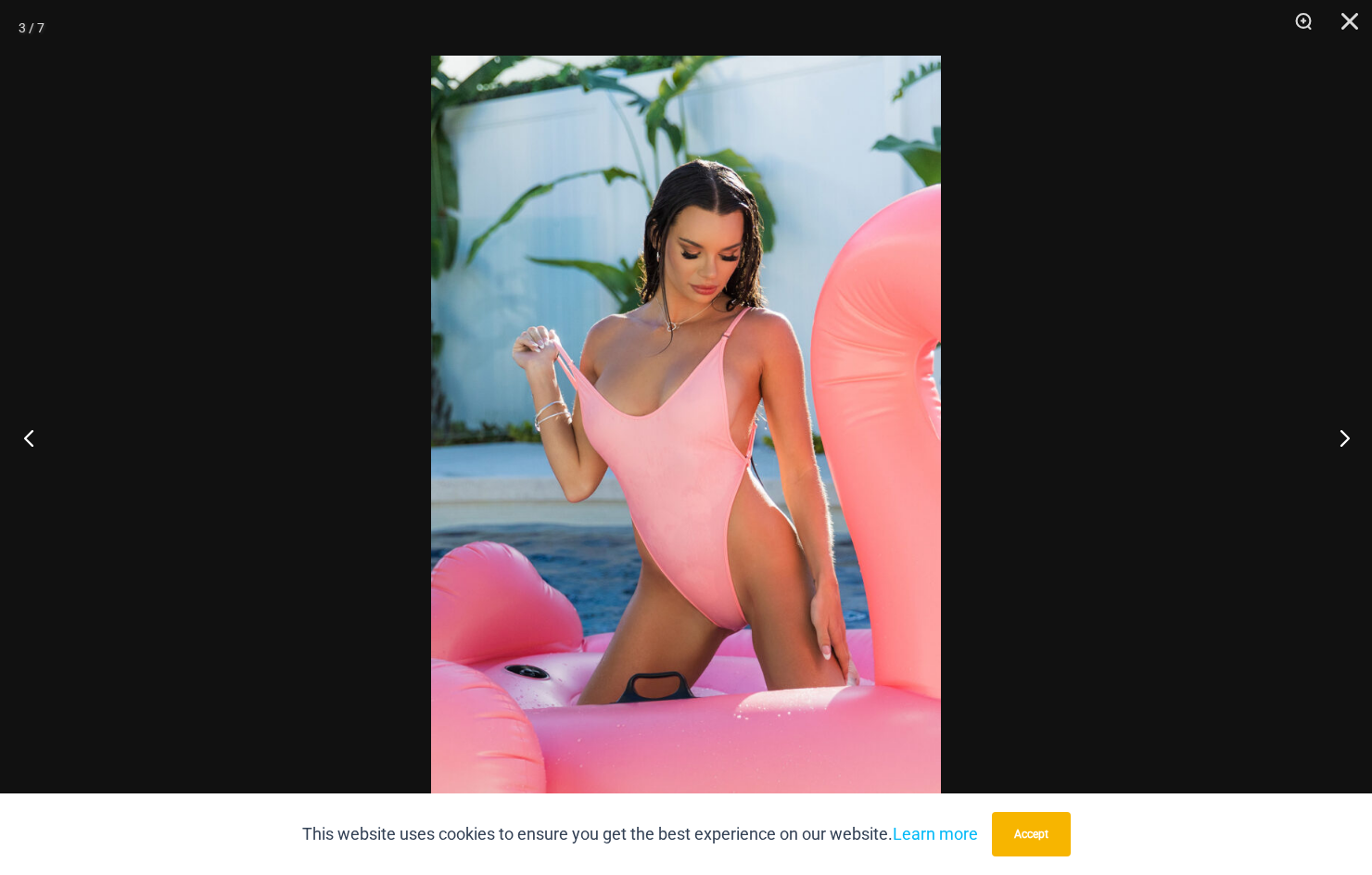 click at bounding box center [34, 438] 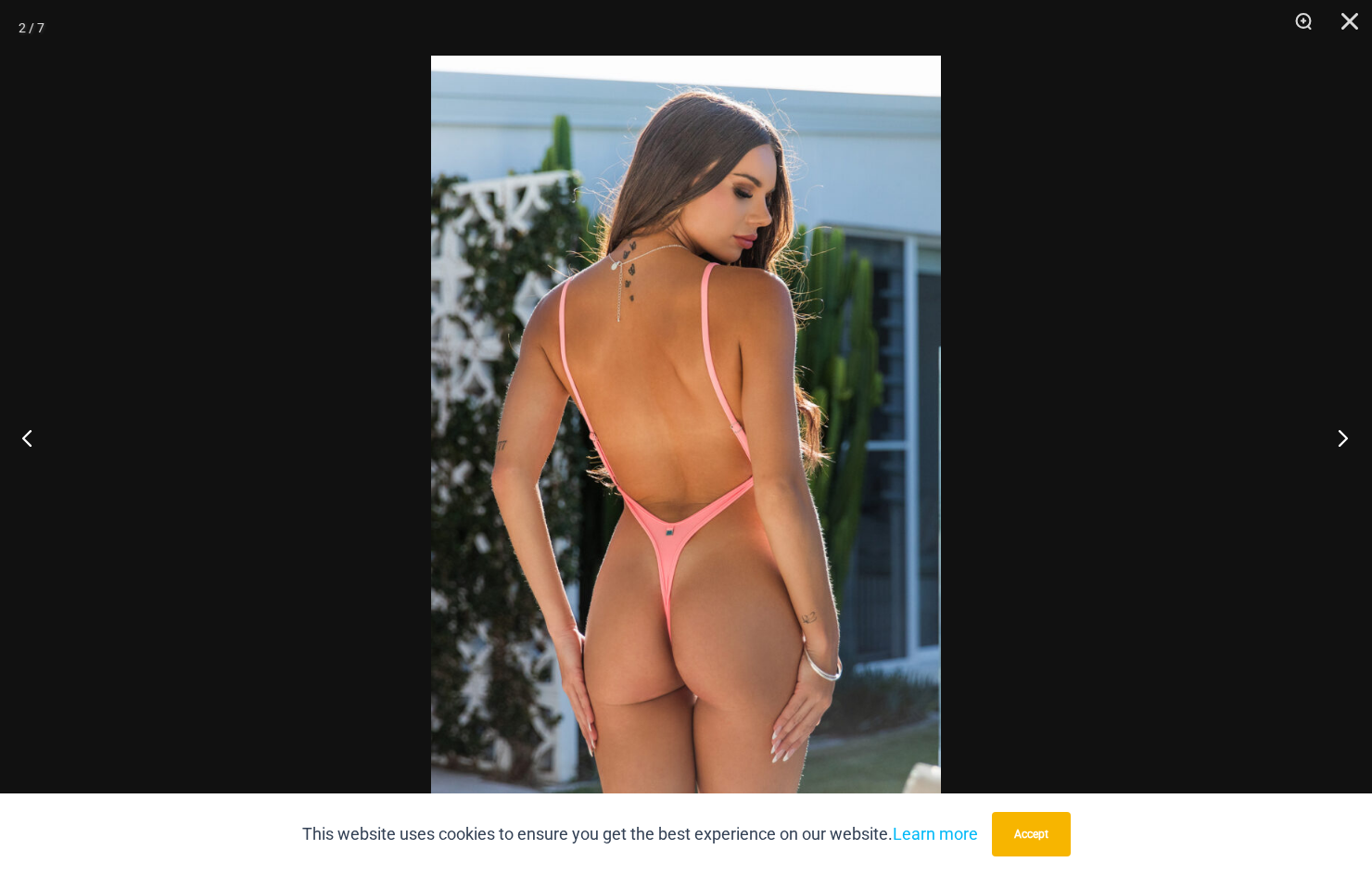 click at bounding box center (1337, 438) 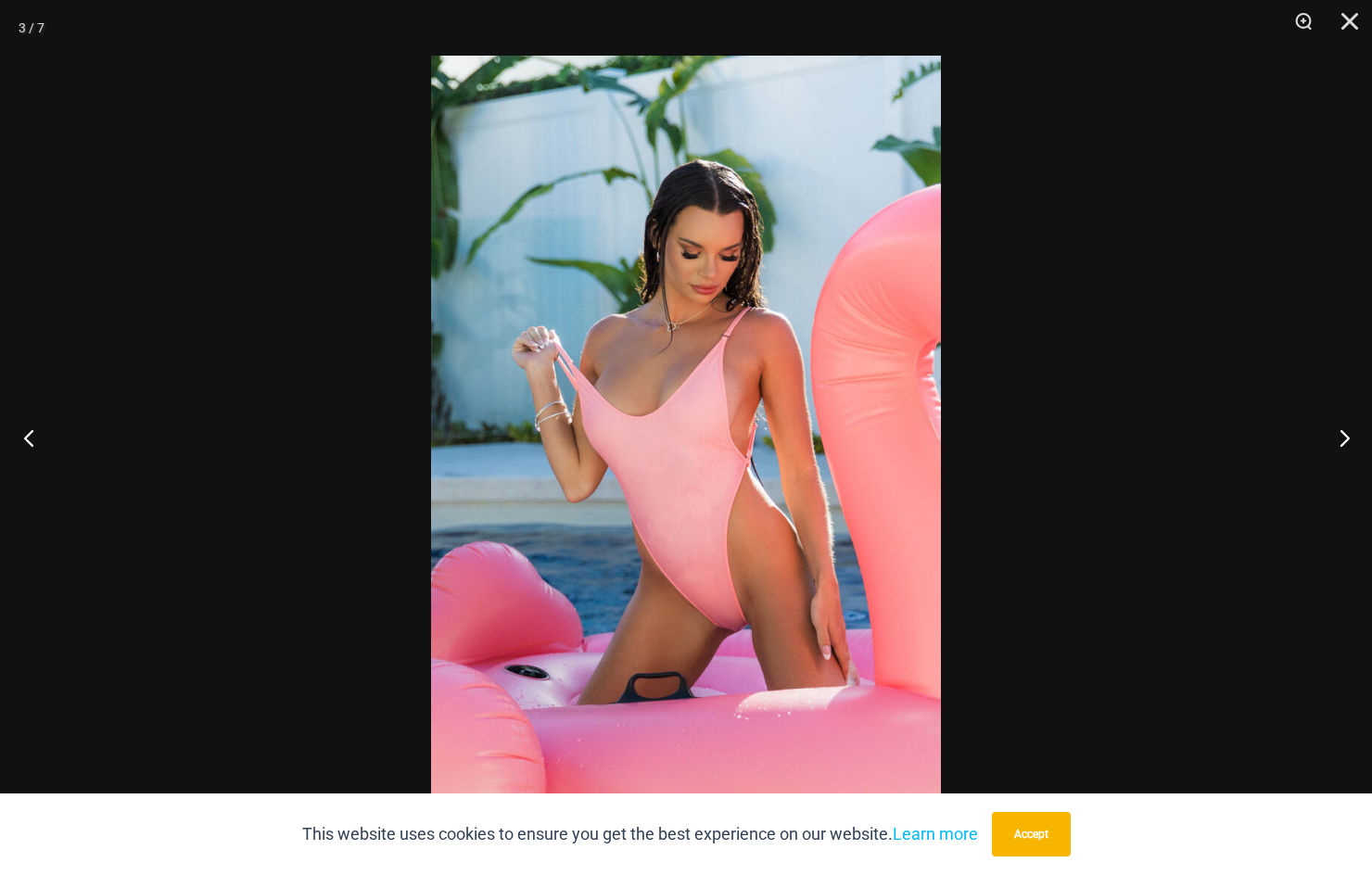 click at bounding box center [34, 438] 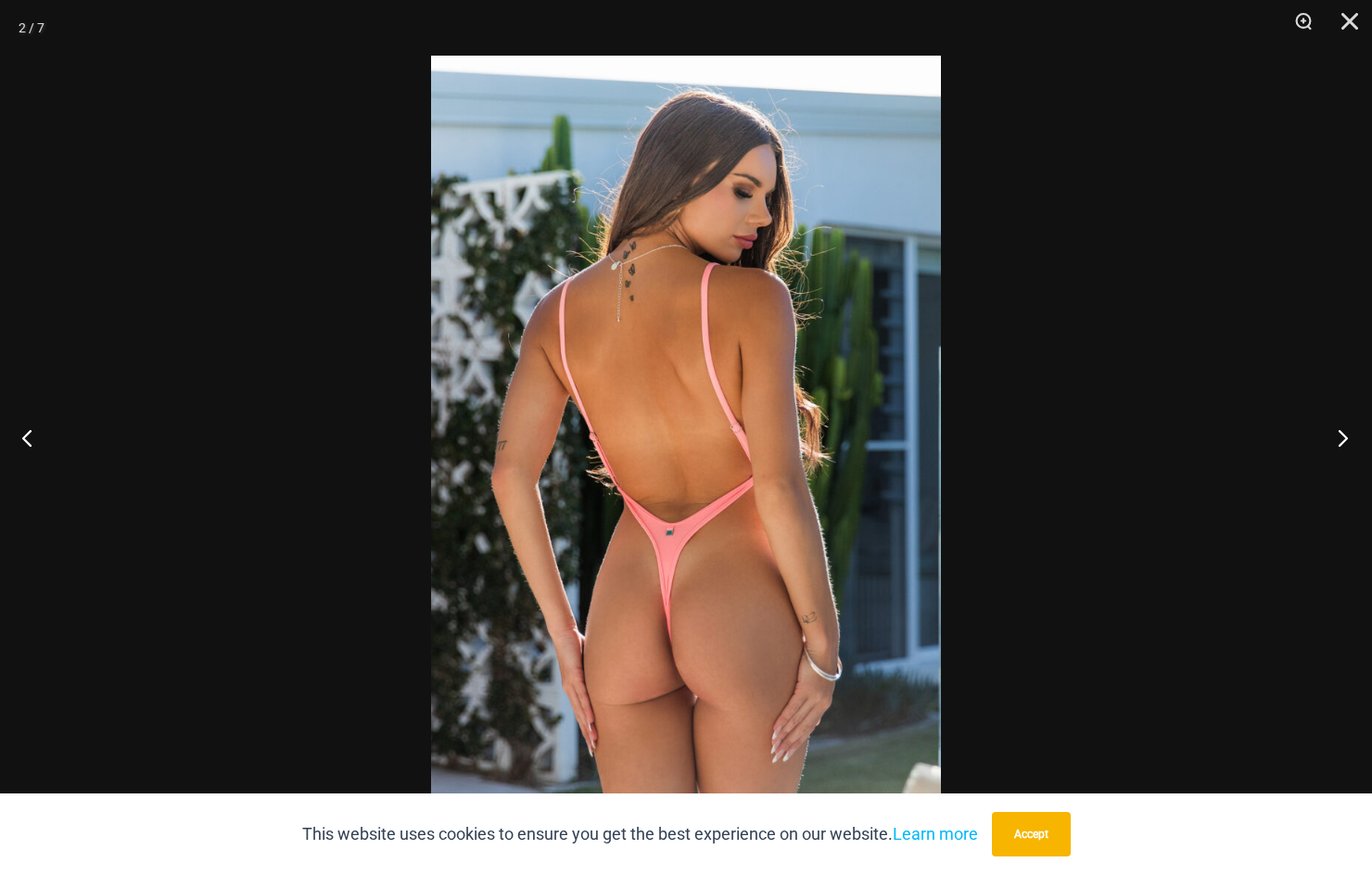 click at bounding box center [1337, 438] 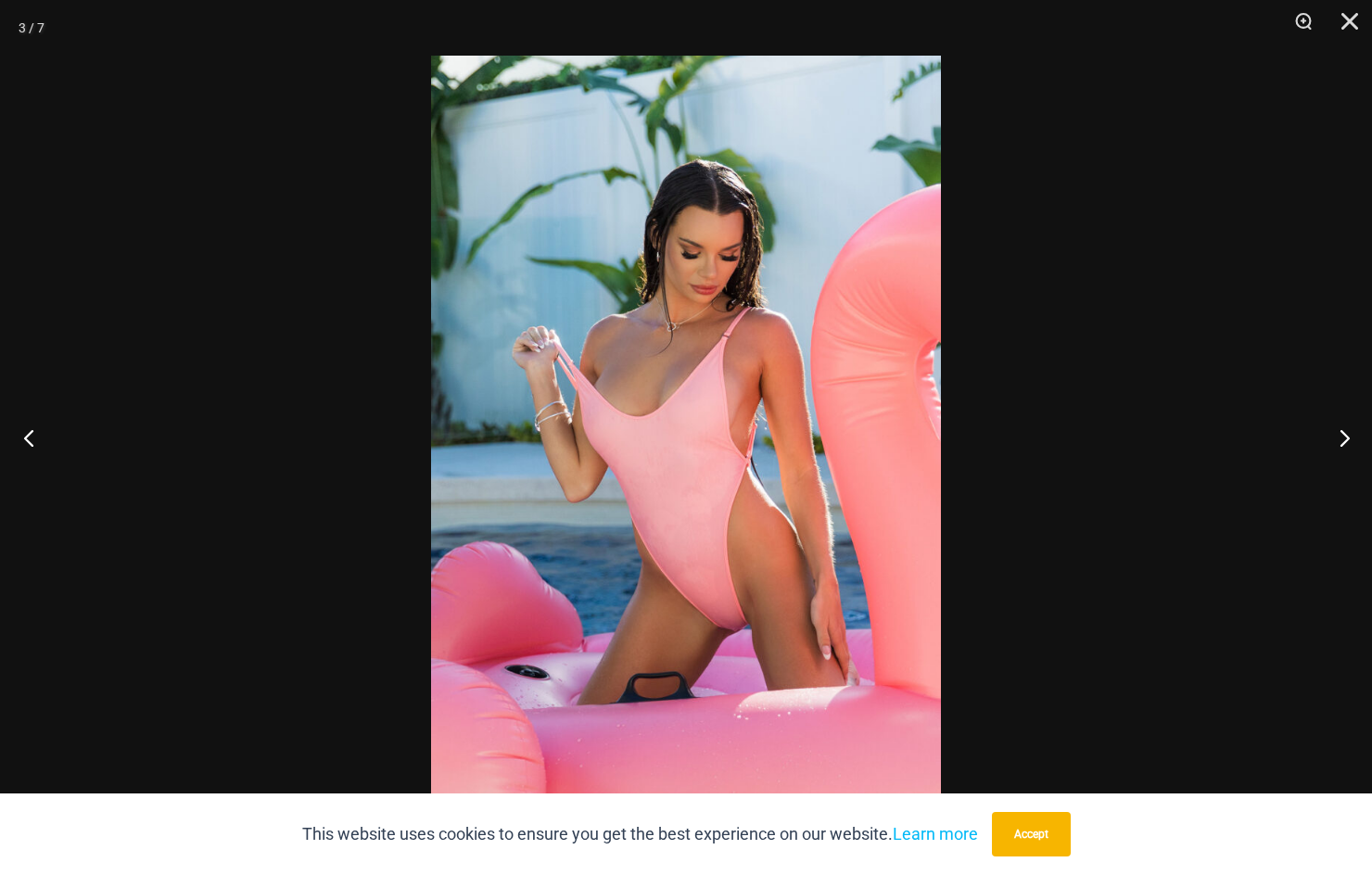 click at bounding box center (34, 438) 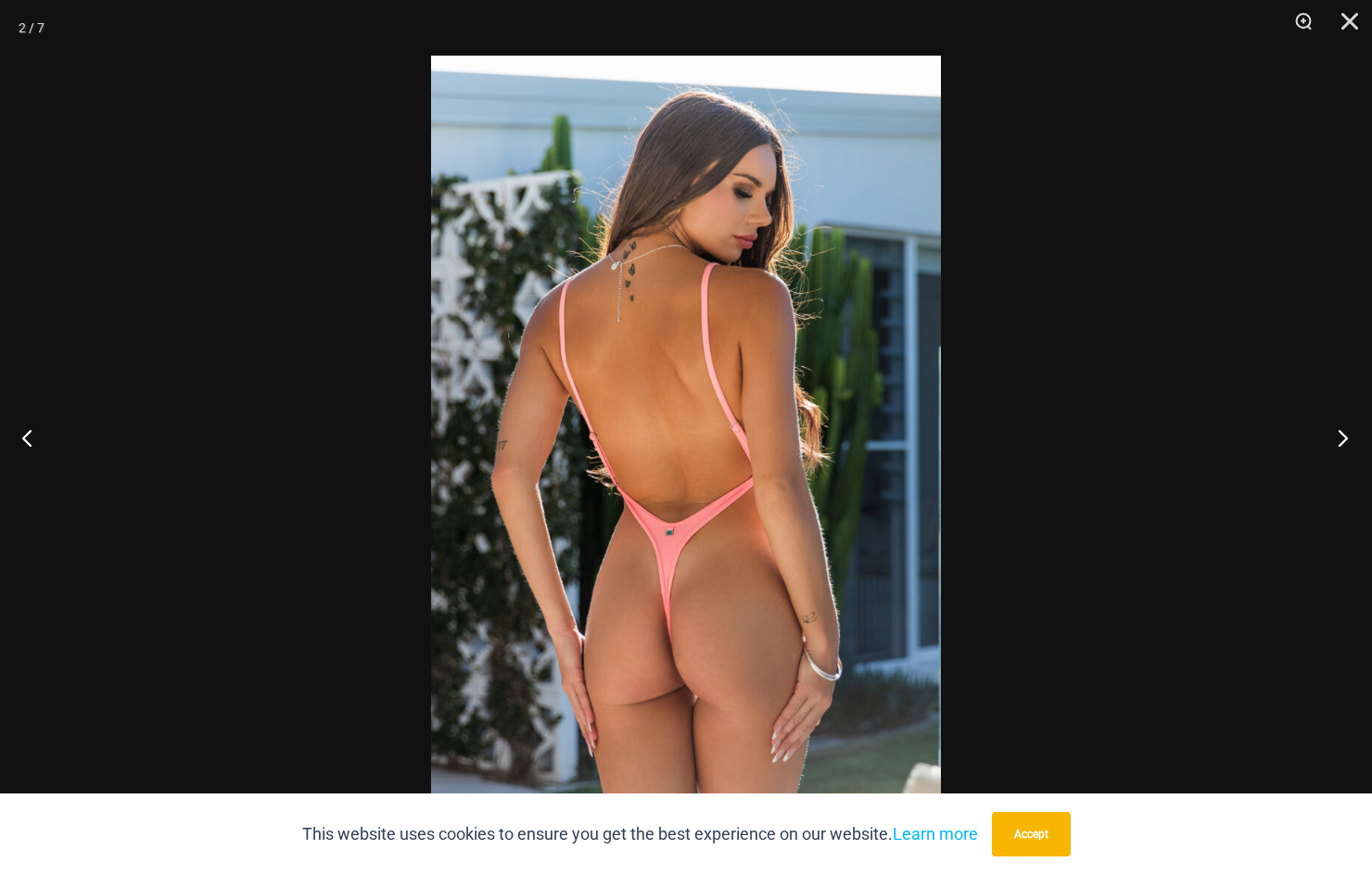 click at bounding box center [1337, 438] 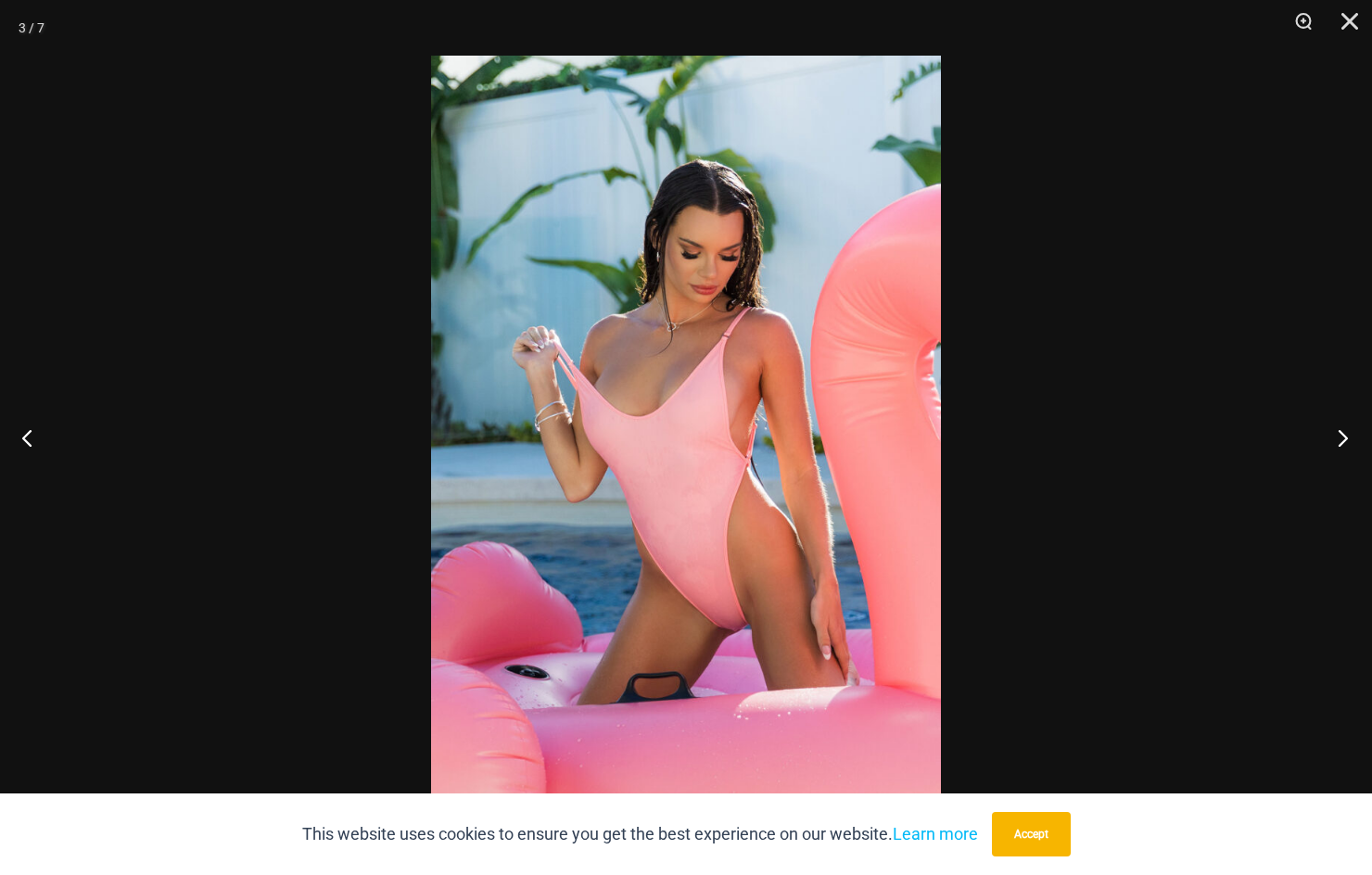 click at bounding box center (1337, 438) 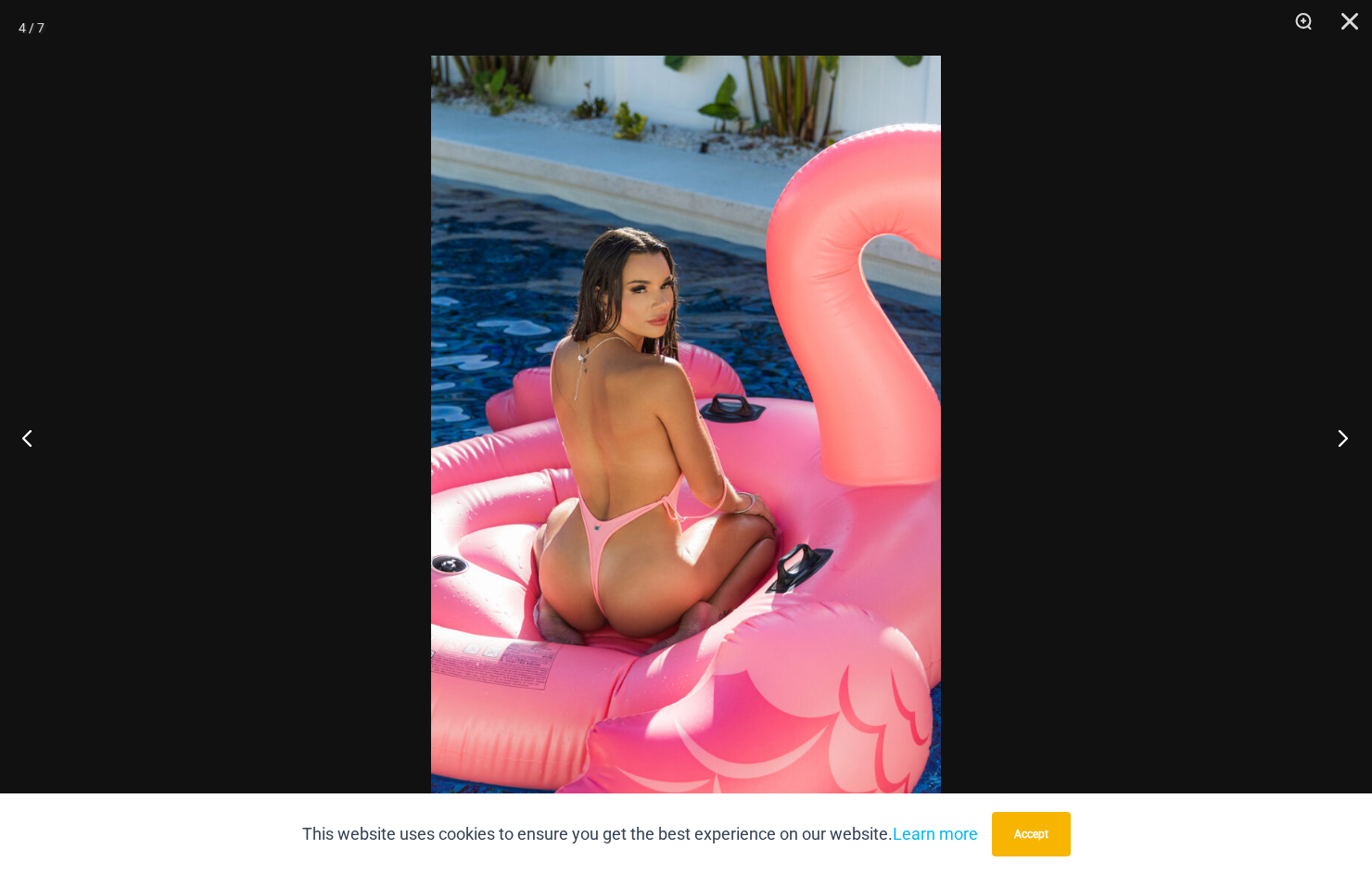 click at bounding box center [1337, 438] 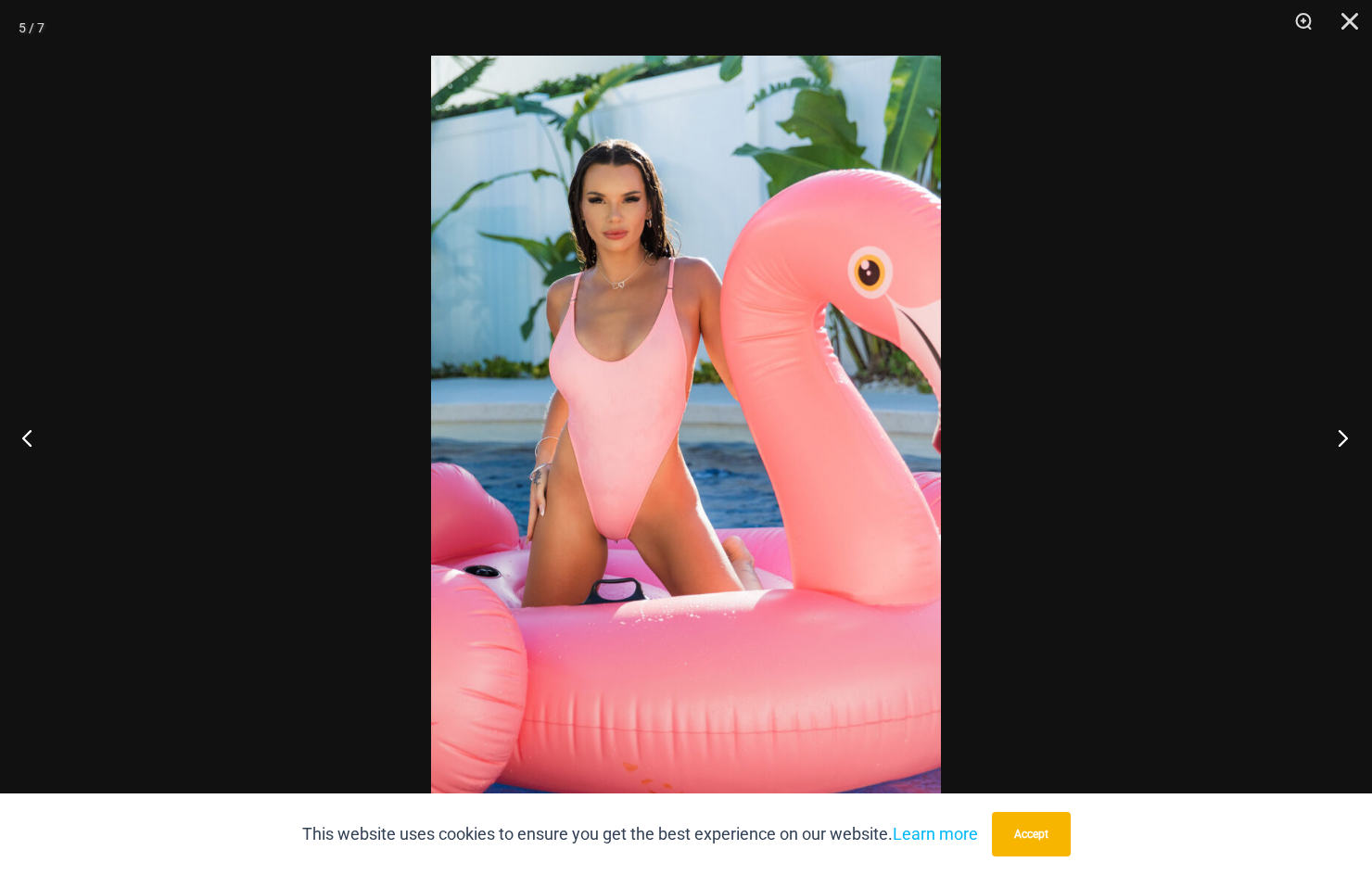 click at bounding box center [1337, 438] 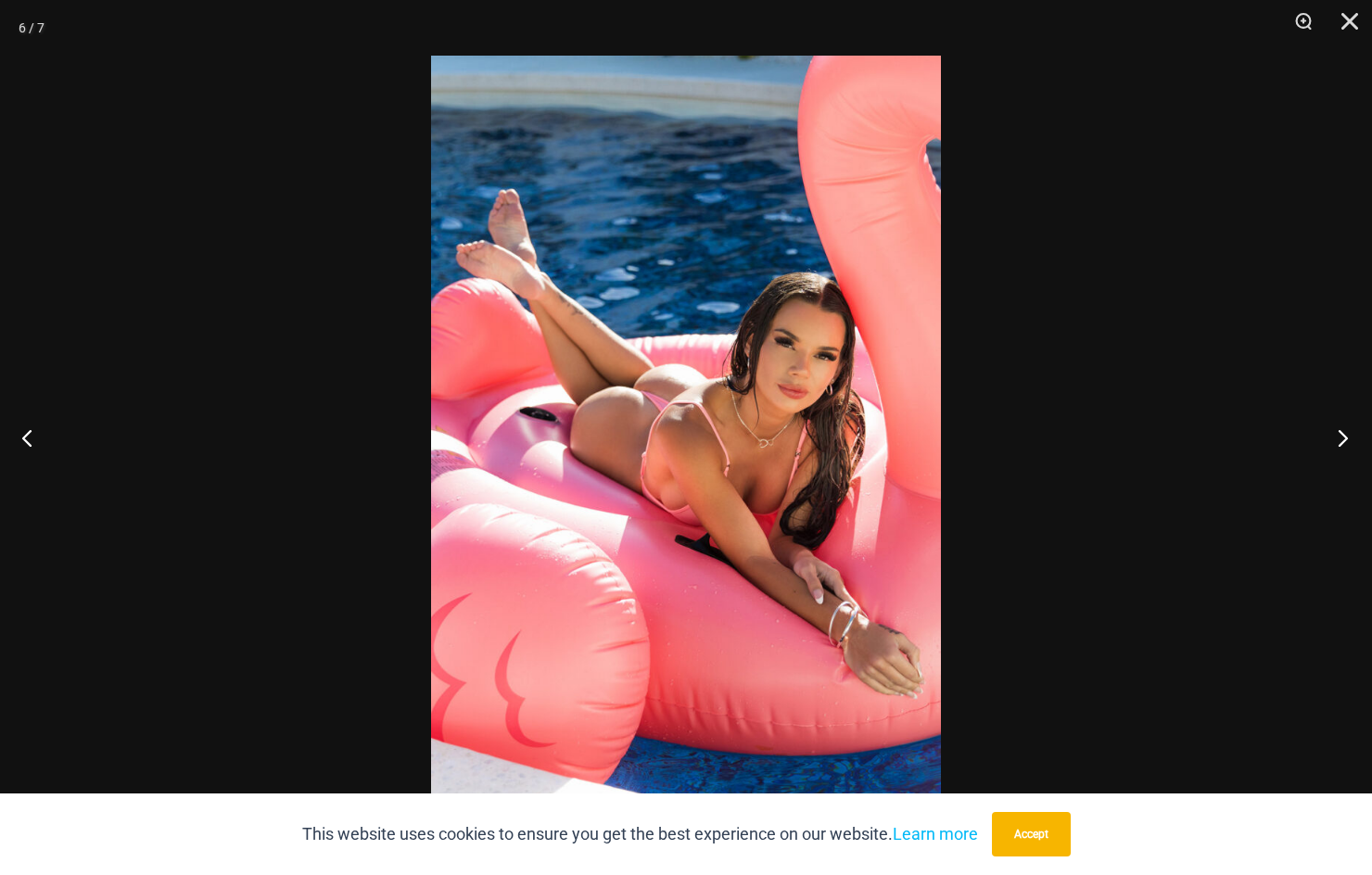 click at bounding box center [1337, 438] 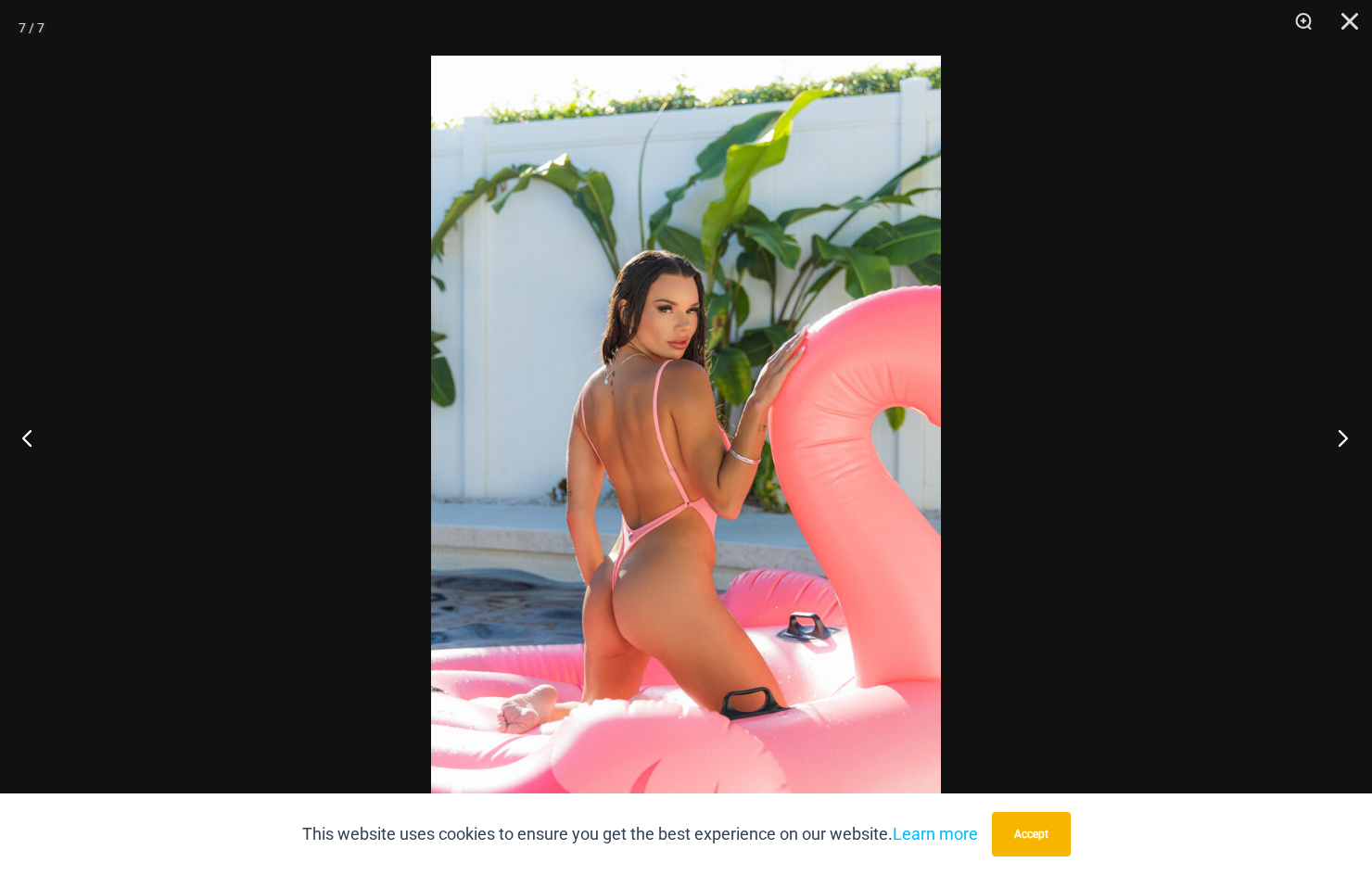 click at bounding box center (1337, 438) 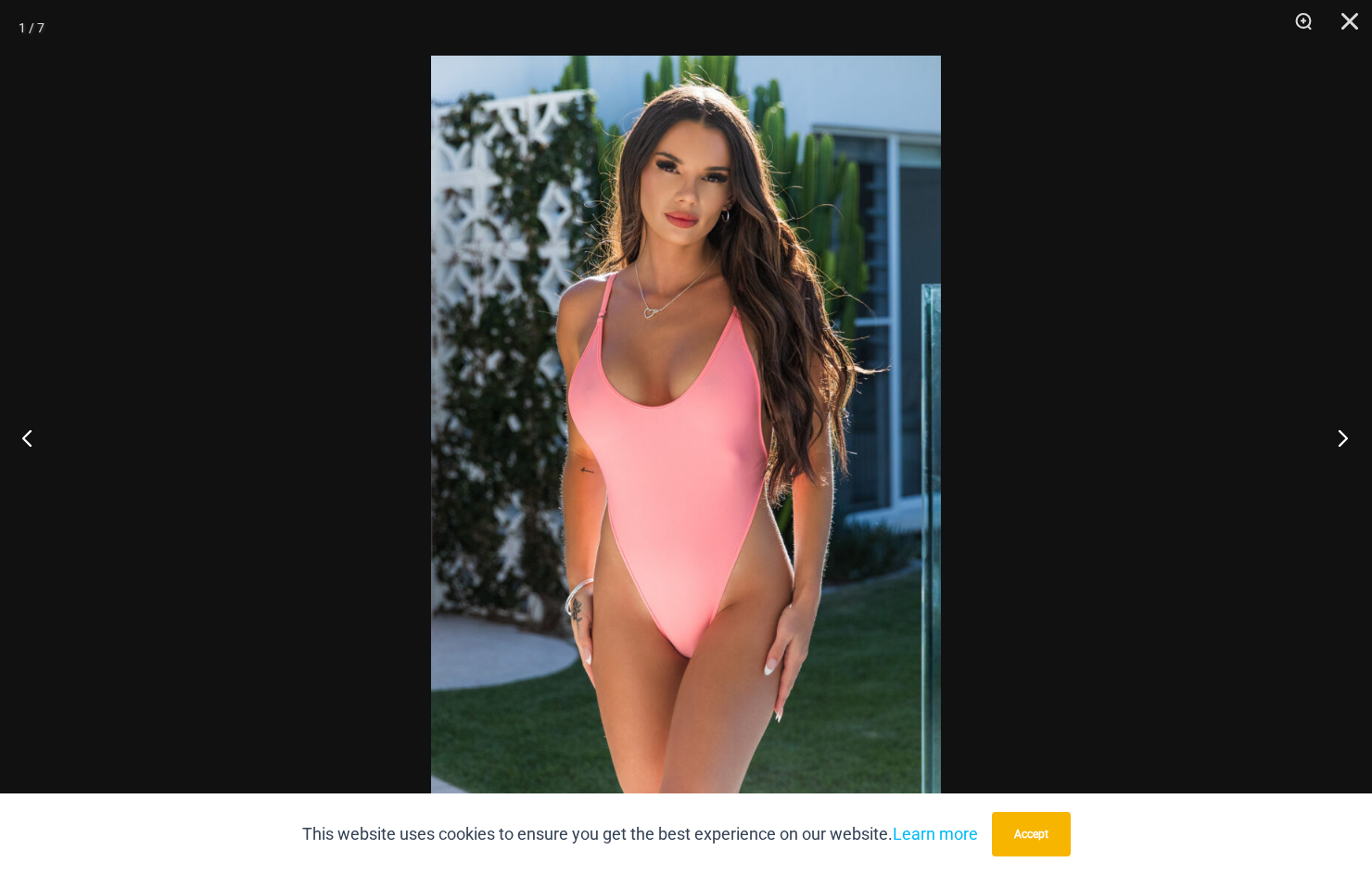 click at bounding box center [1337, 438] 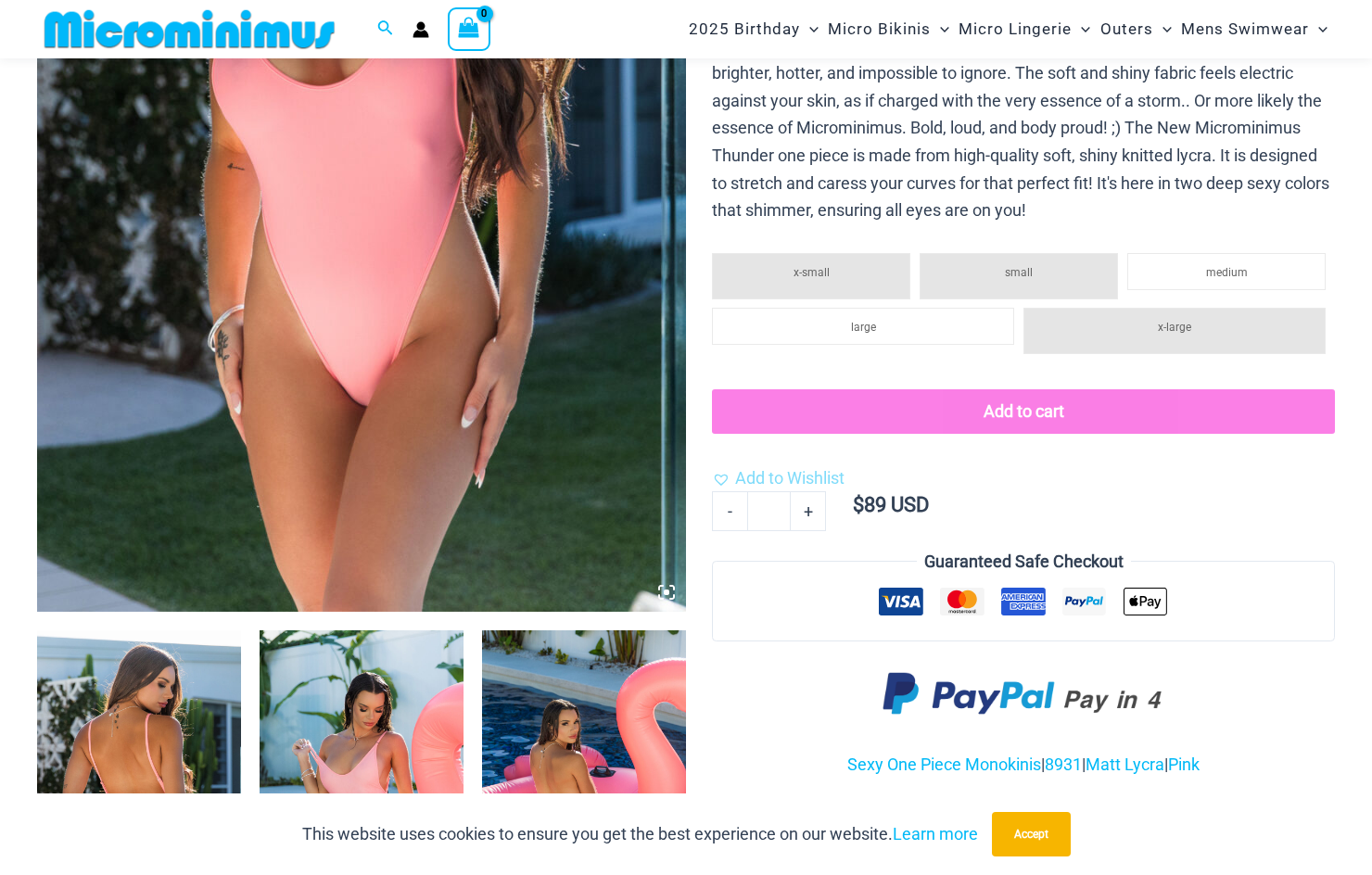 scroll, scrollTop: 353, scrollLeft: 0, axis: vertical 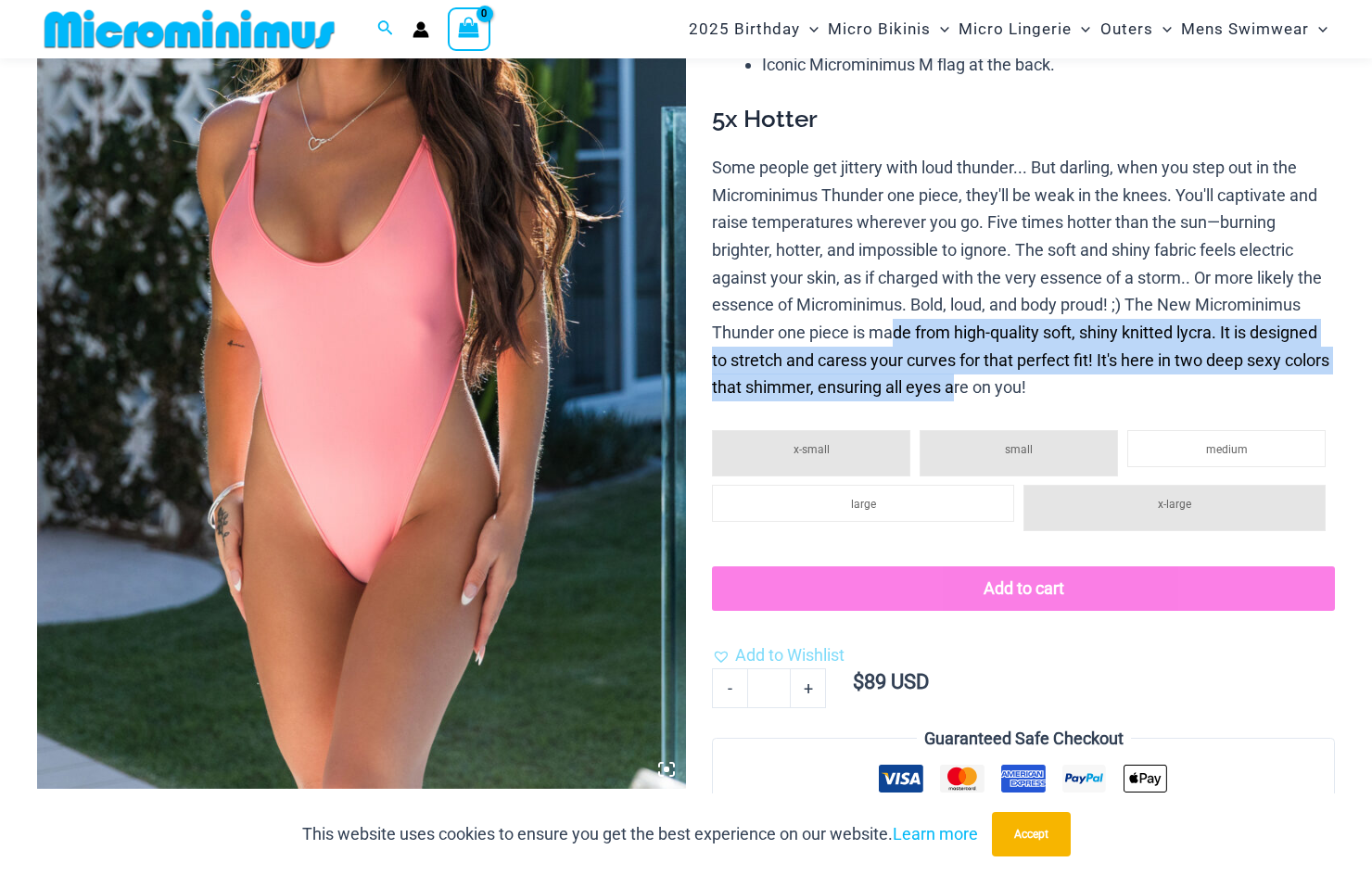 drag, startPoint x: 900, startPoint y: 337, endPoint x: 959, endPoint y: 387, distance: 77.3369 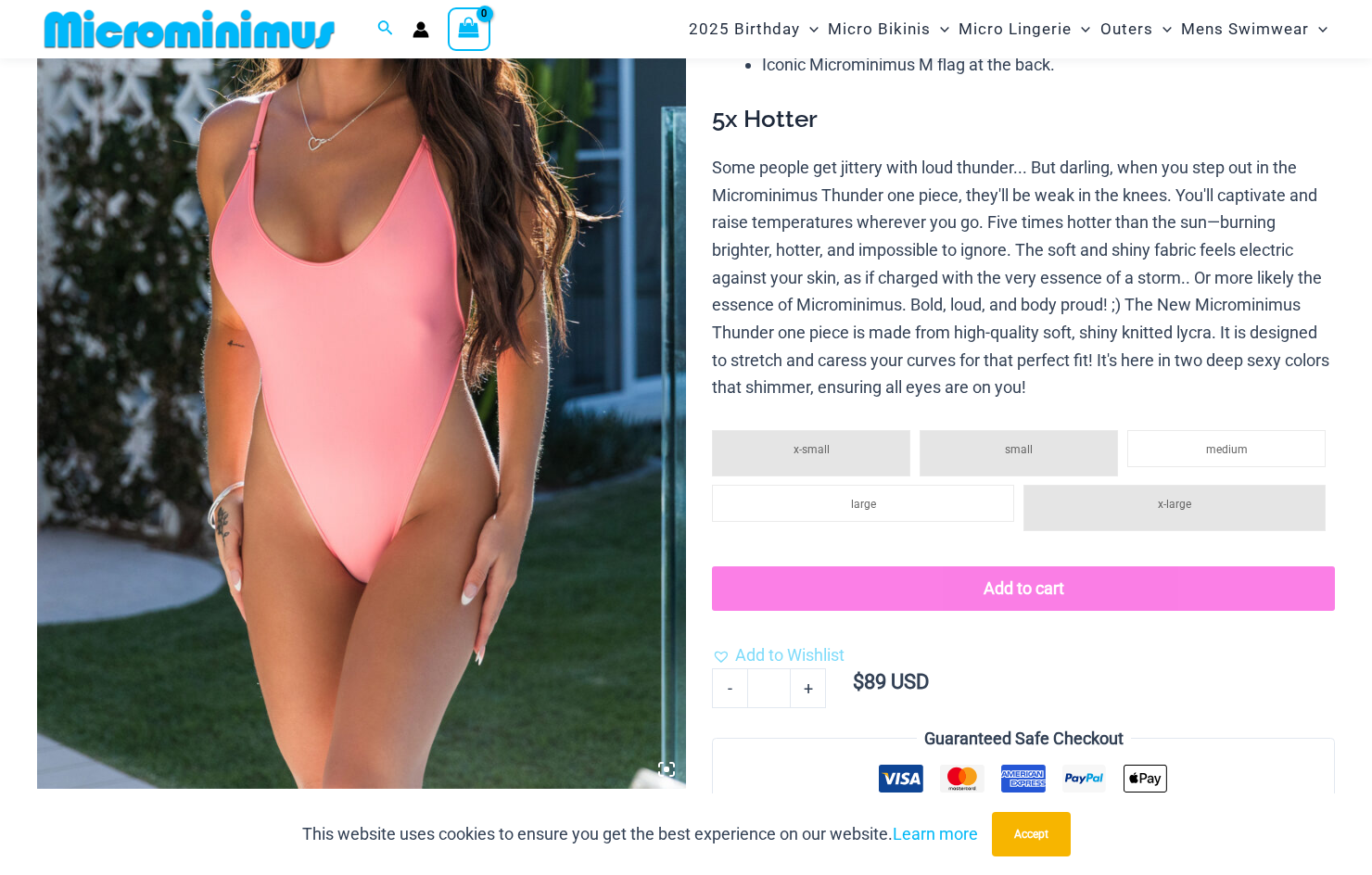 click on "Some people get jittery with loud thunder...
But darling, when you step out in the Microminimus Thunder one piece, they'll be weak in the knees.
You'll captivate and raise temperatures wherever you go.
Five times hotter than the sun—burning brighter, hotter, and impossible to ignore.
The soft and shiny fabric feels electric against your skin, as if charged with the very essence of a storm..
Or more likely the essence of Microminimus.
Bold, loud, and body proud! ;)
The New Microminimus Thunder one piece is made from high-quality soft, shiny knitted lycra. It is designed to stretch and caress your curves for that perfect fit!
It's here in two deep sexy colors that shimmer, ensuring all eyes are on you!" at bounding box center (1023, 277) 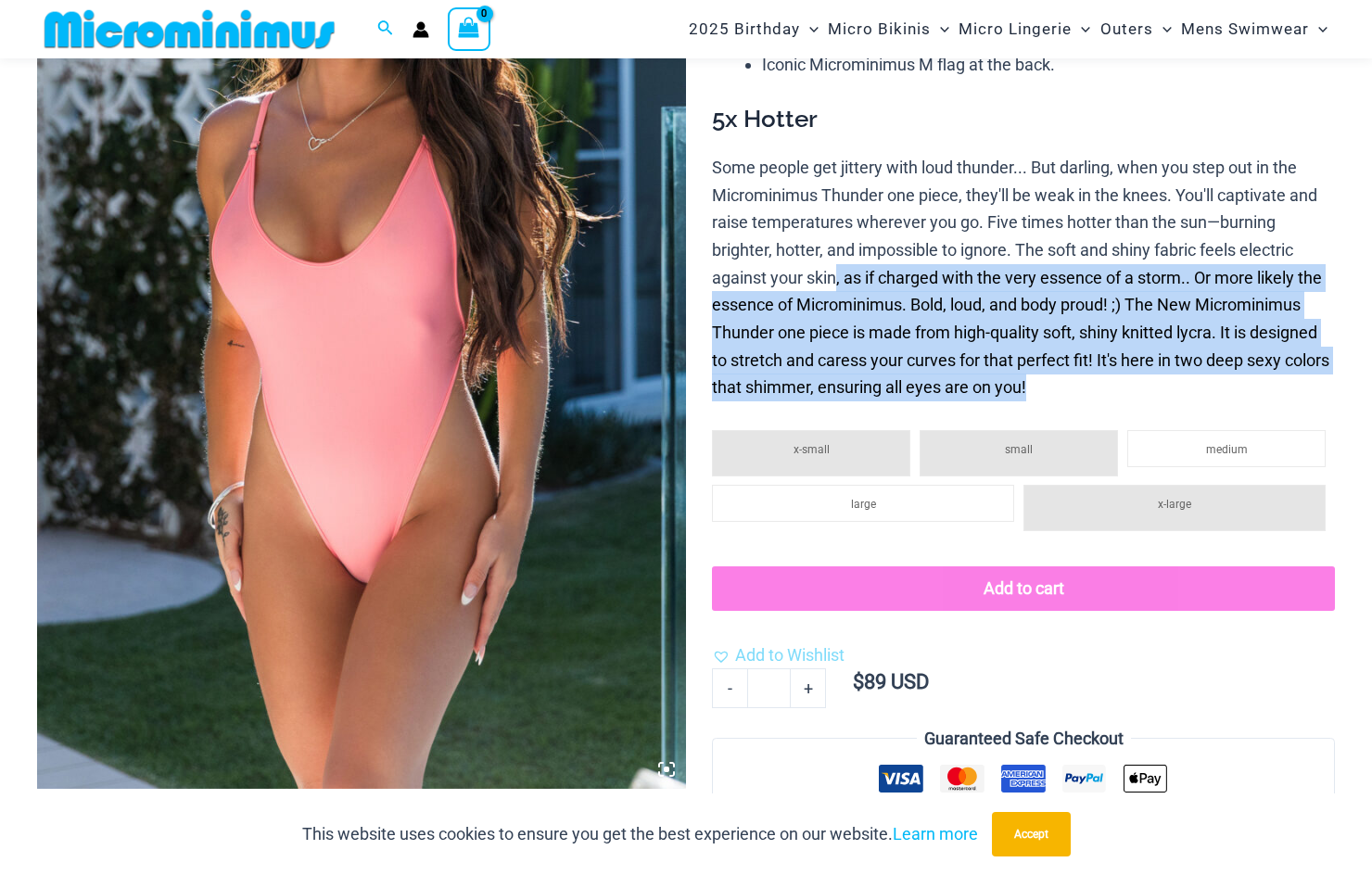 drag, startPoint x: 1026, startPoint y: 387, endPoint x: 839, endPoint y: 272, distance: 219.5313 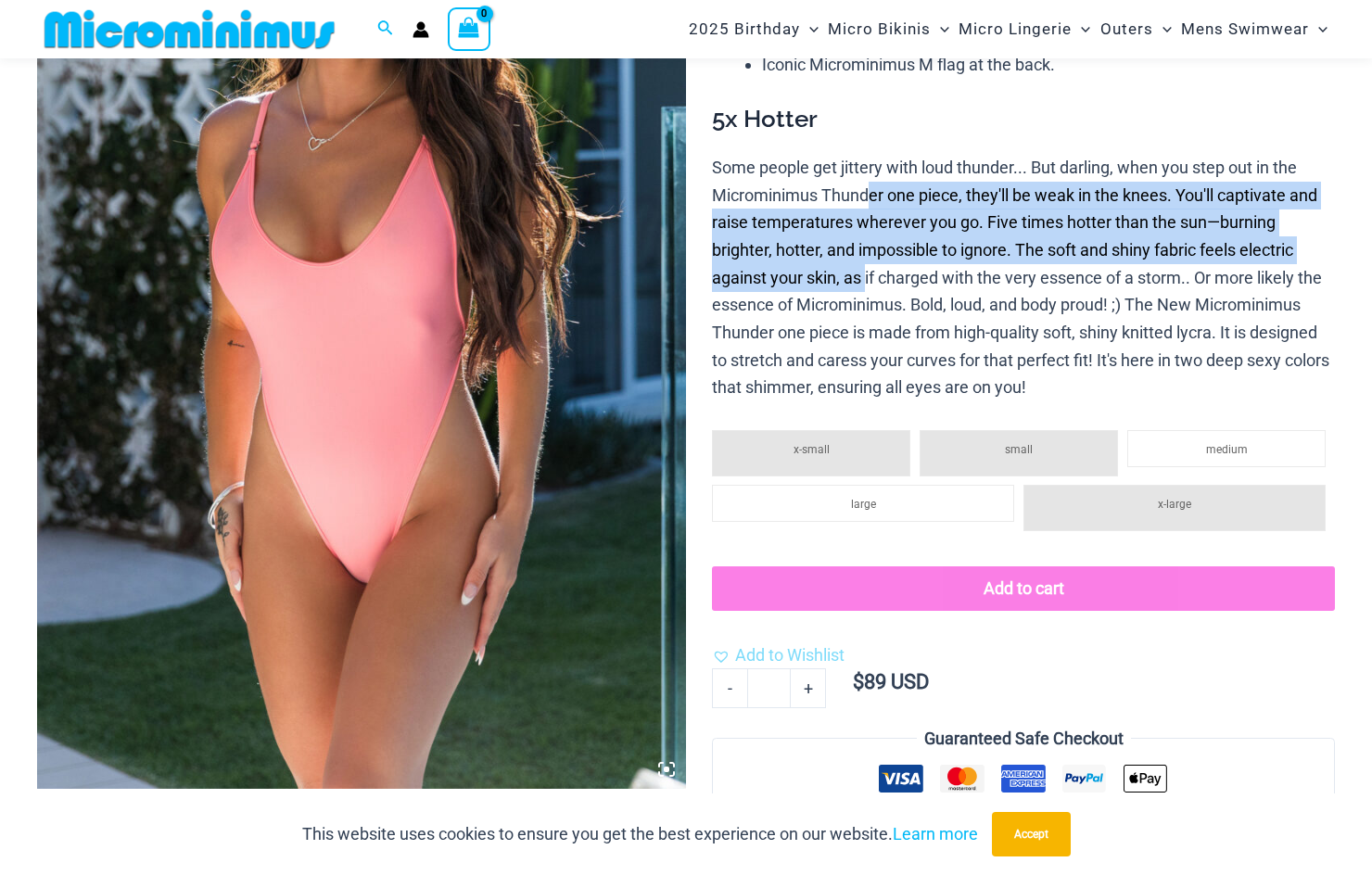 drag, startPoint x: 869, startPoint y: 207, endPoint x: 868, endPoint y: 265, distance: 58.00862 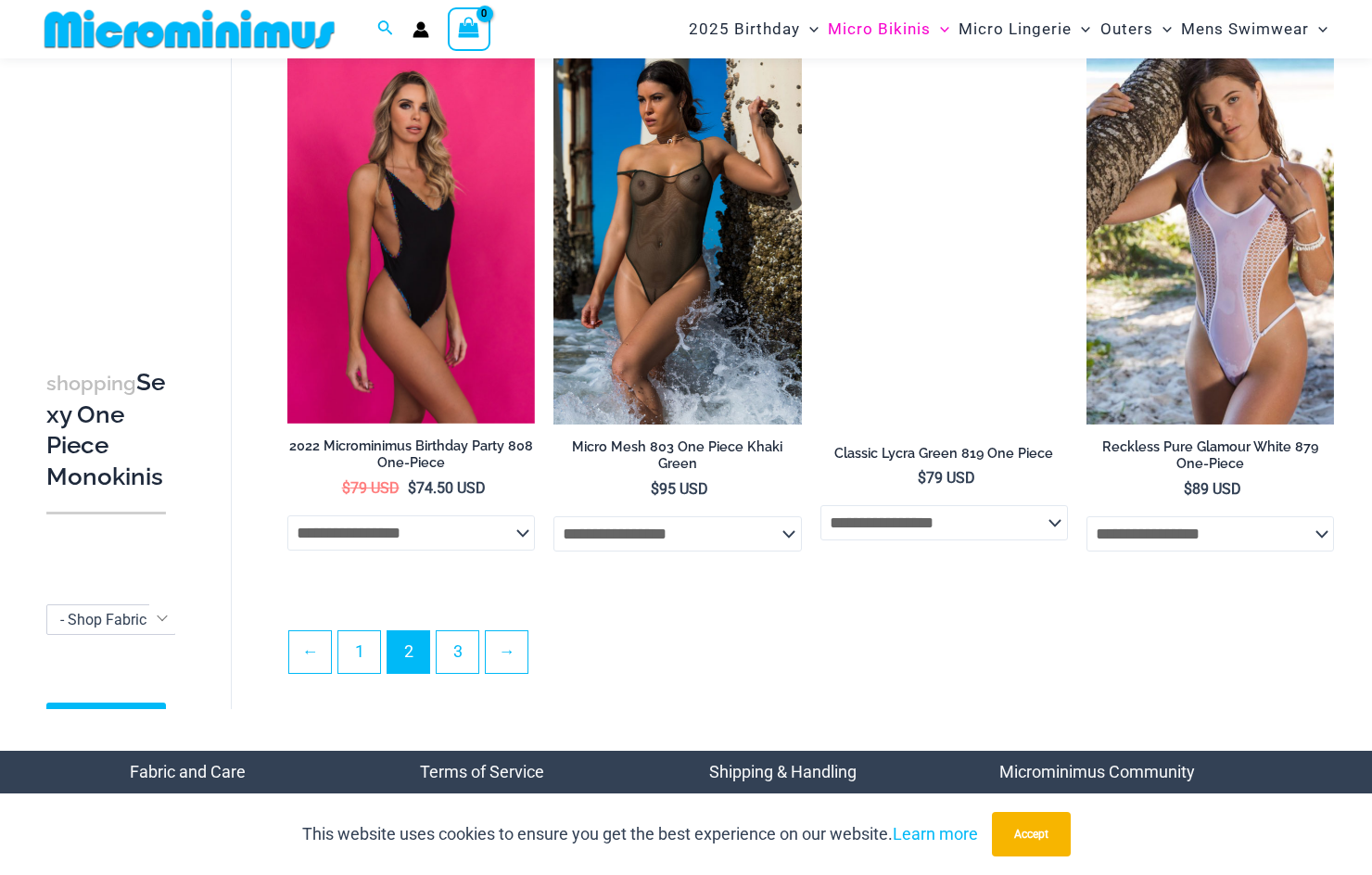 scroll, scrollTop: 4064, scrollLeft: 0, axis: vertical 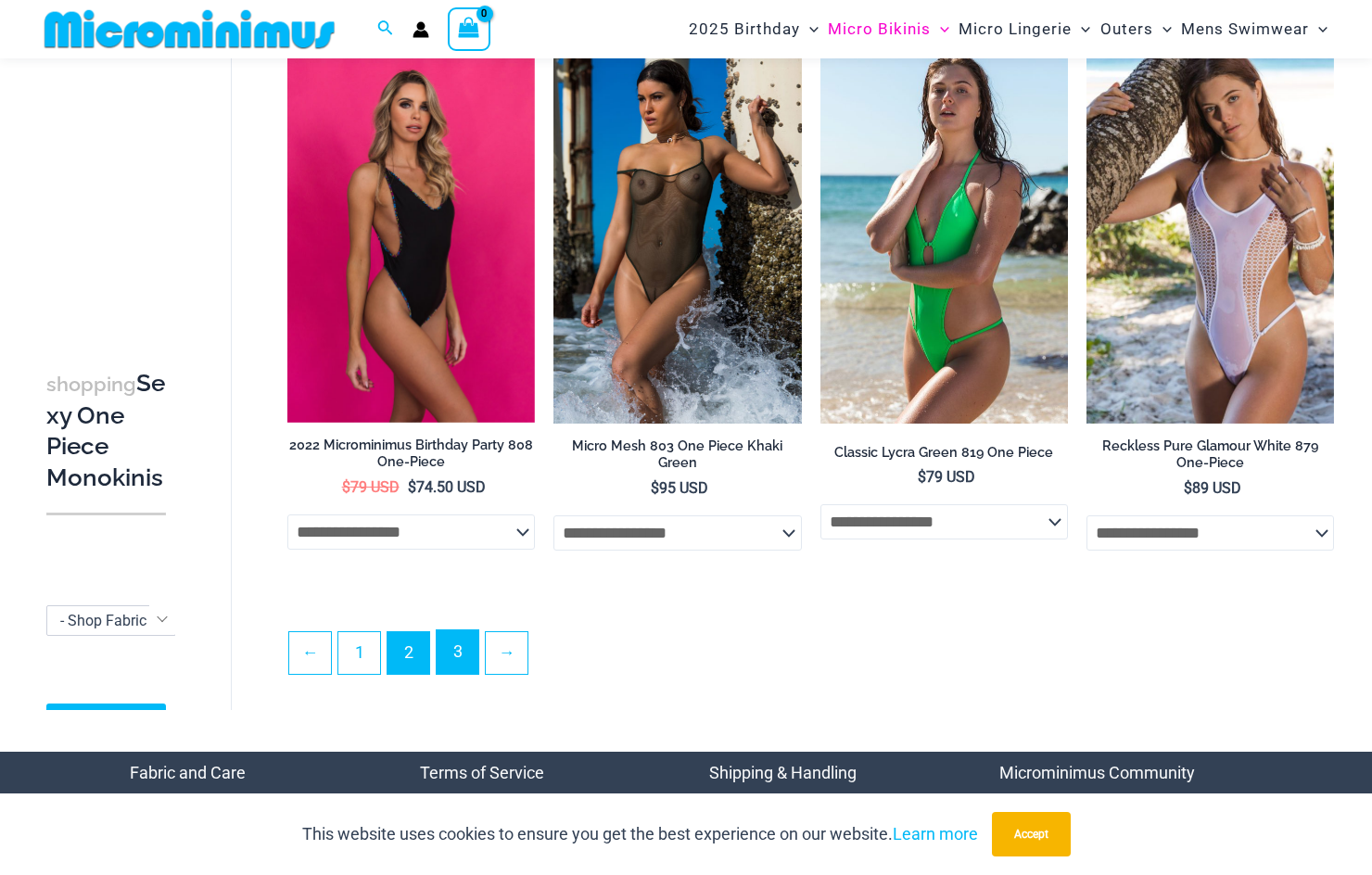click on "3" at bounding box center (457, 652) 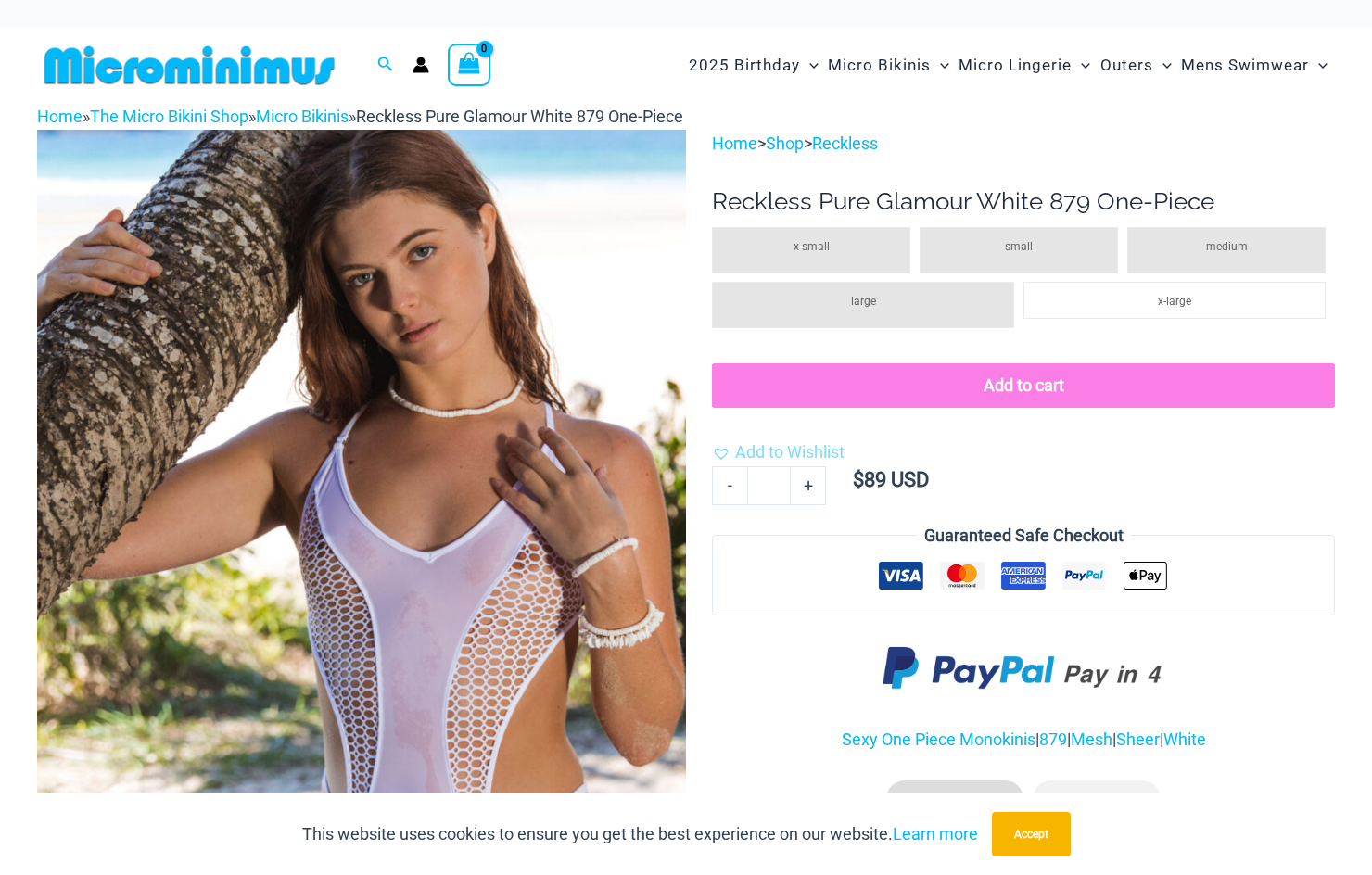 scroll, scrollTop: 0, scrollLeft: 0, axis: both 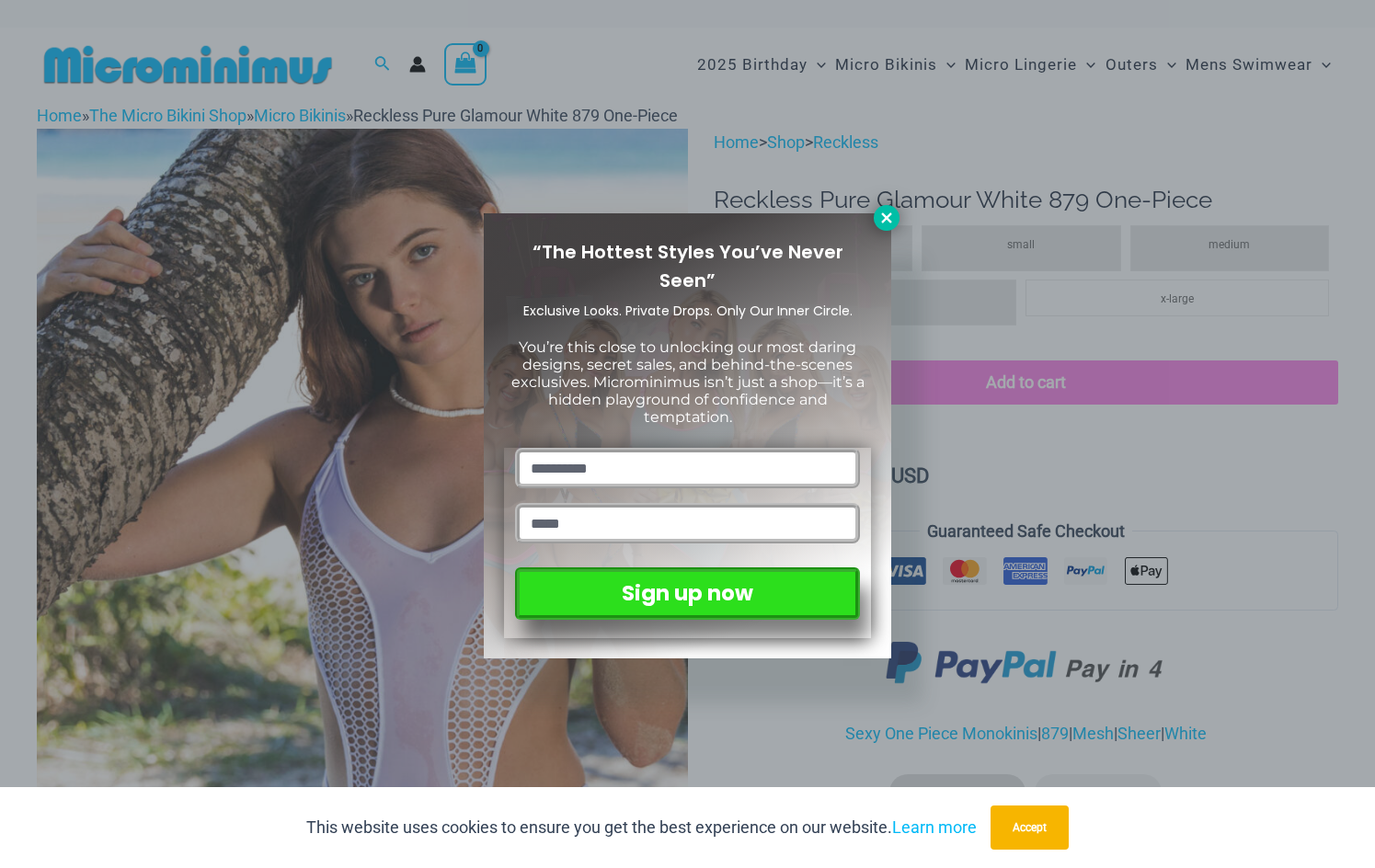click at bounding box center (887, 218) 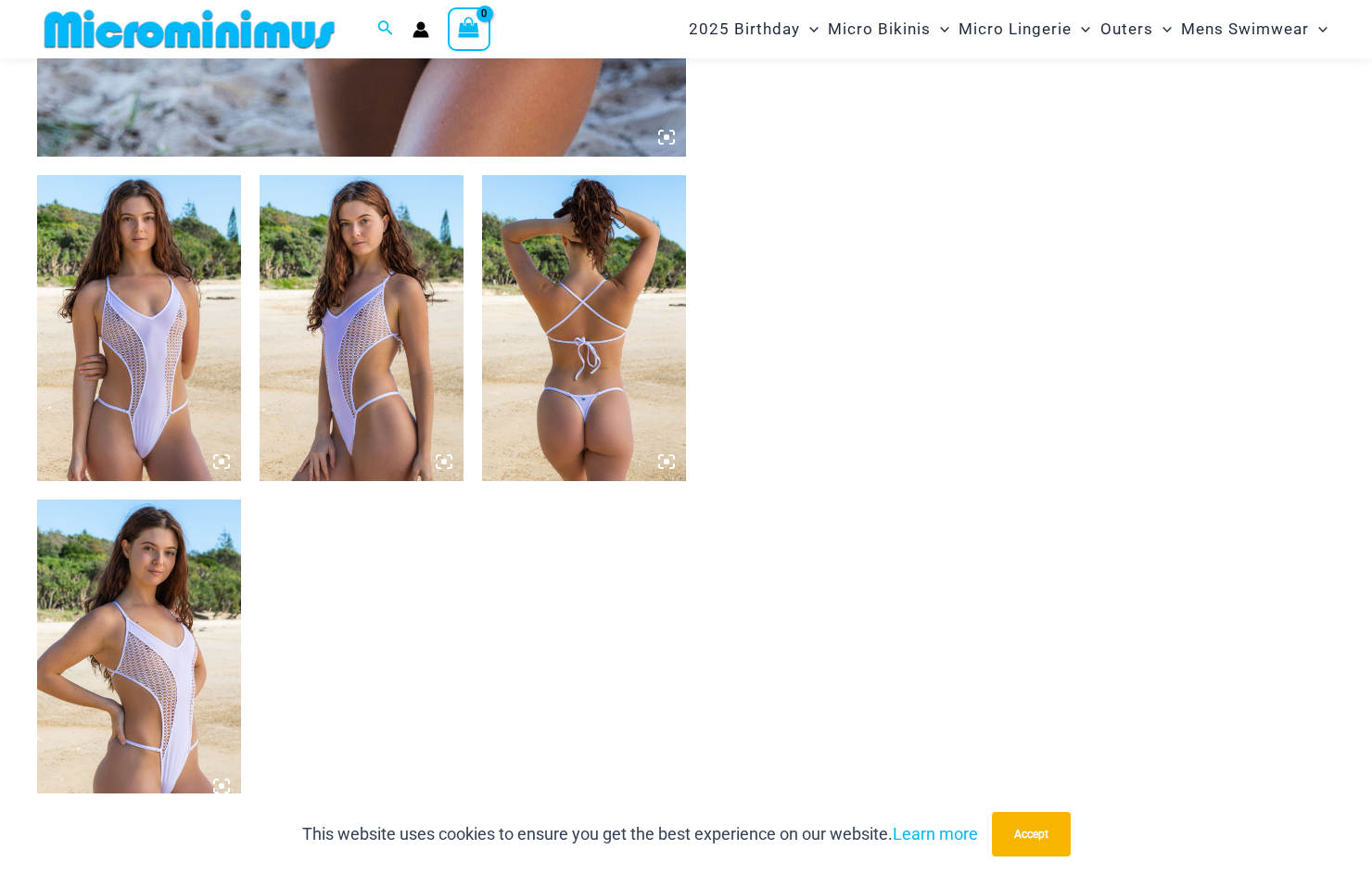 scroll, scrollTop: 1003, scrollLeft: 0, axis: vertical 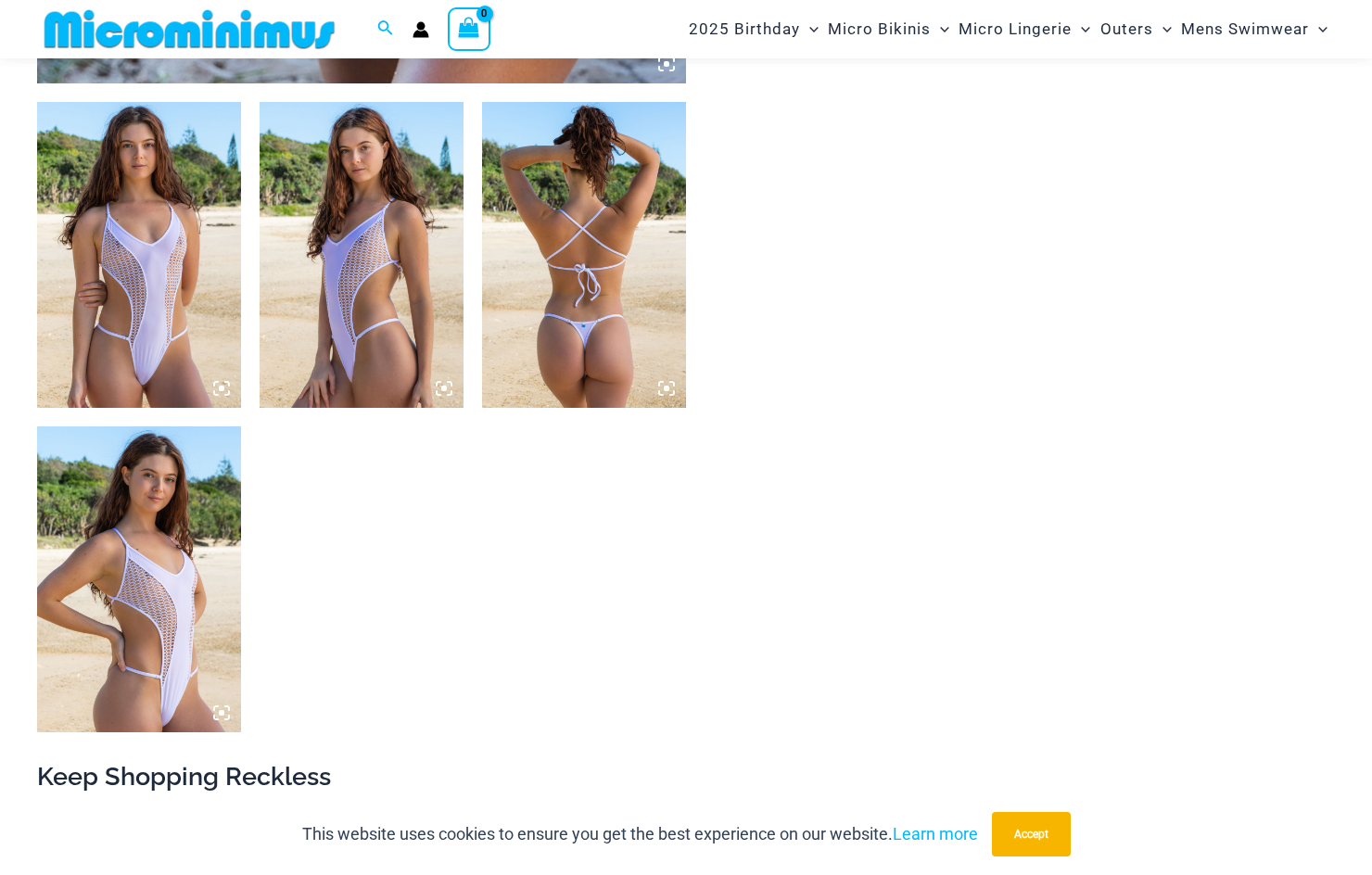 click at bounding box center (139, 255) 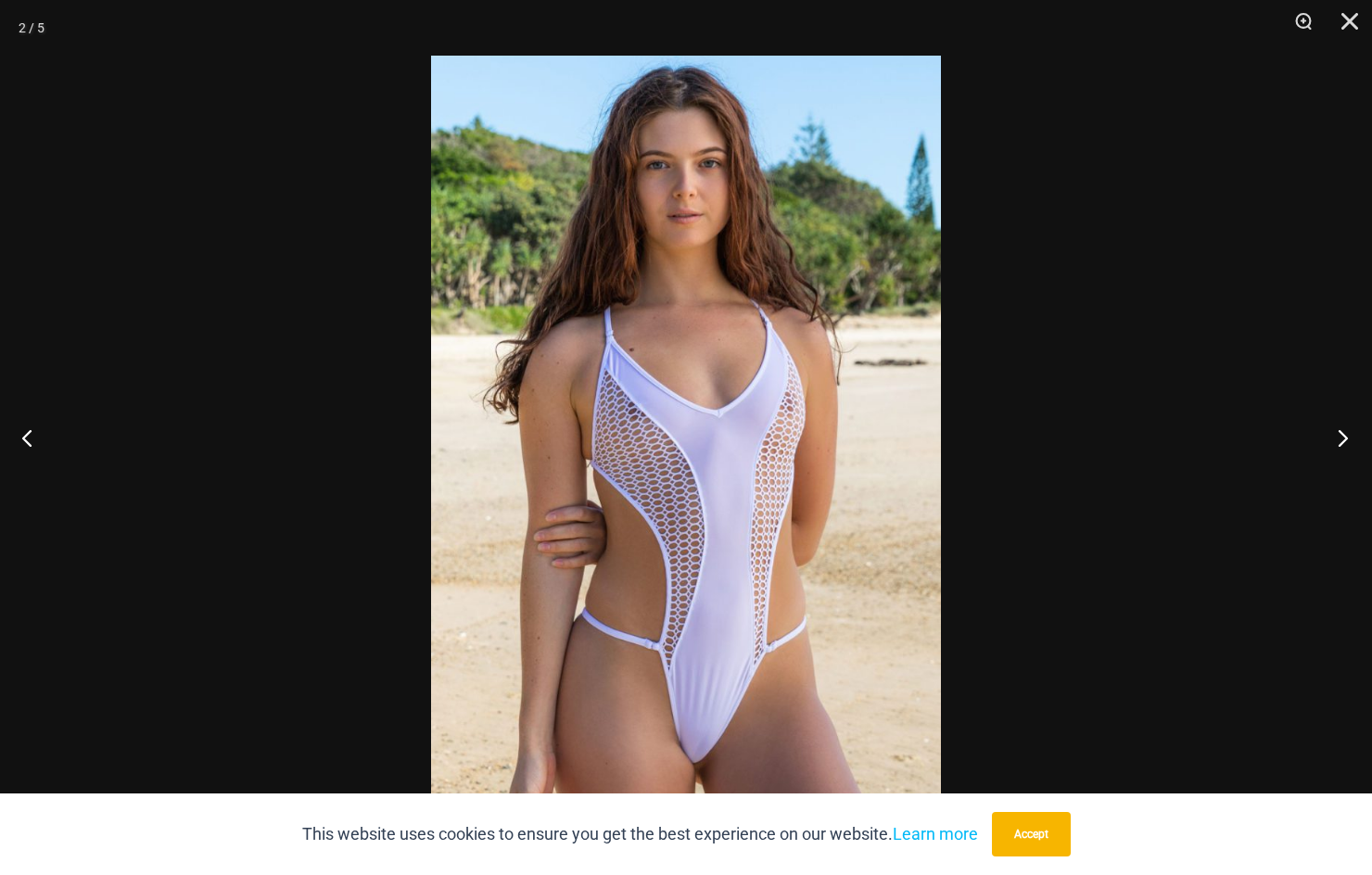 click at bounding box center [1337, 438] 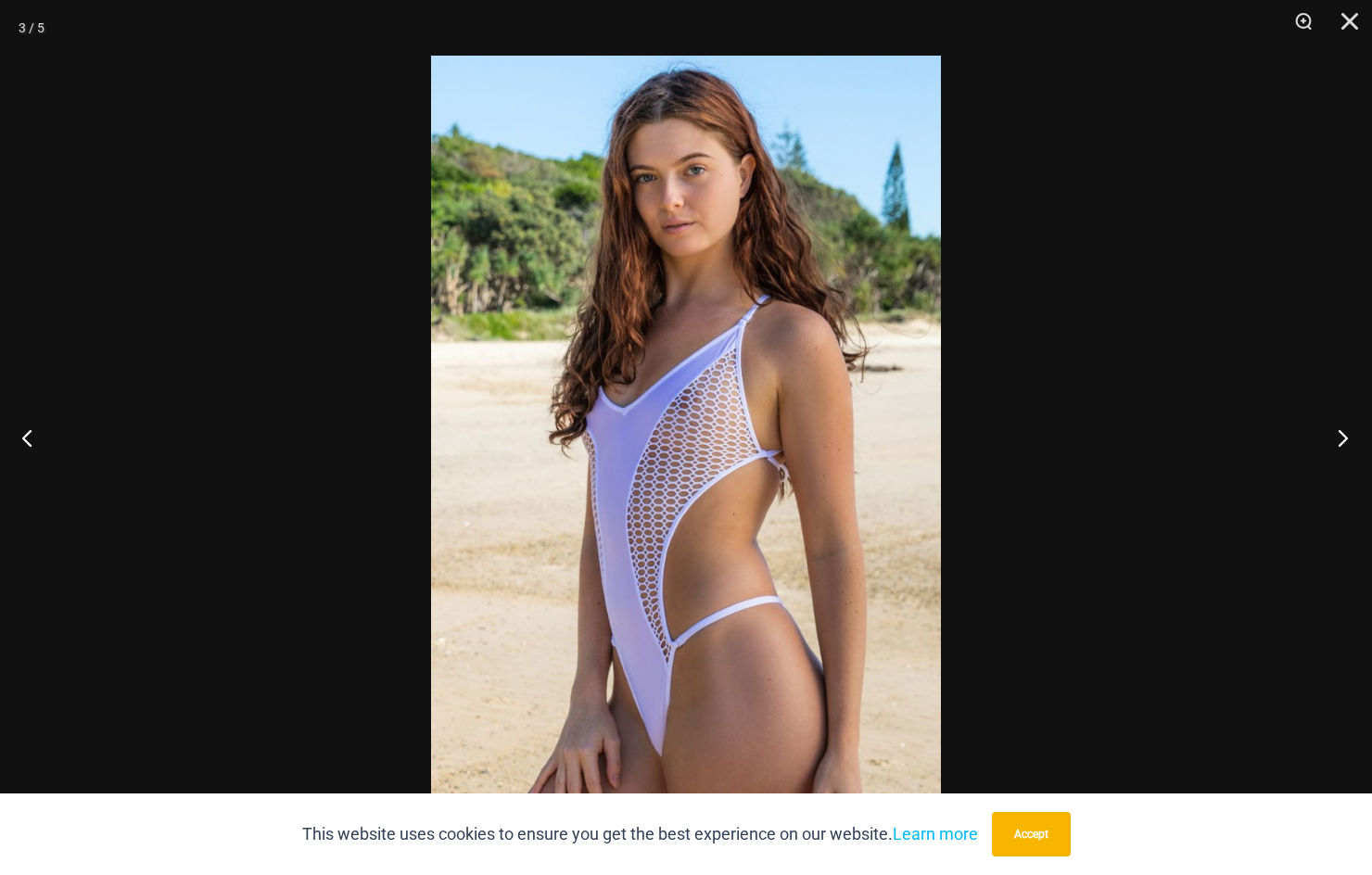 click at bounding box center (1337, 438) 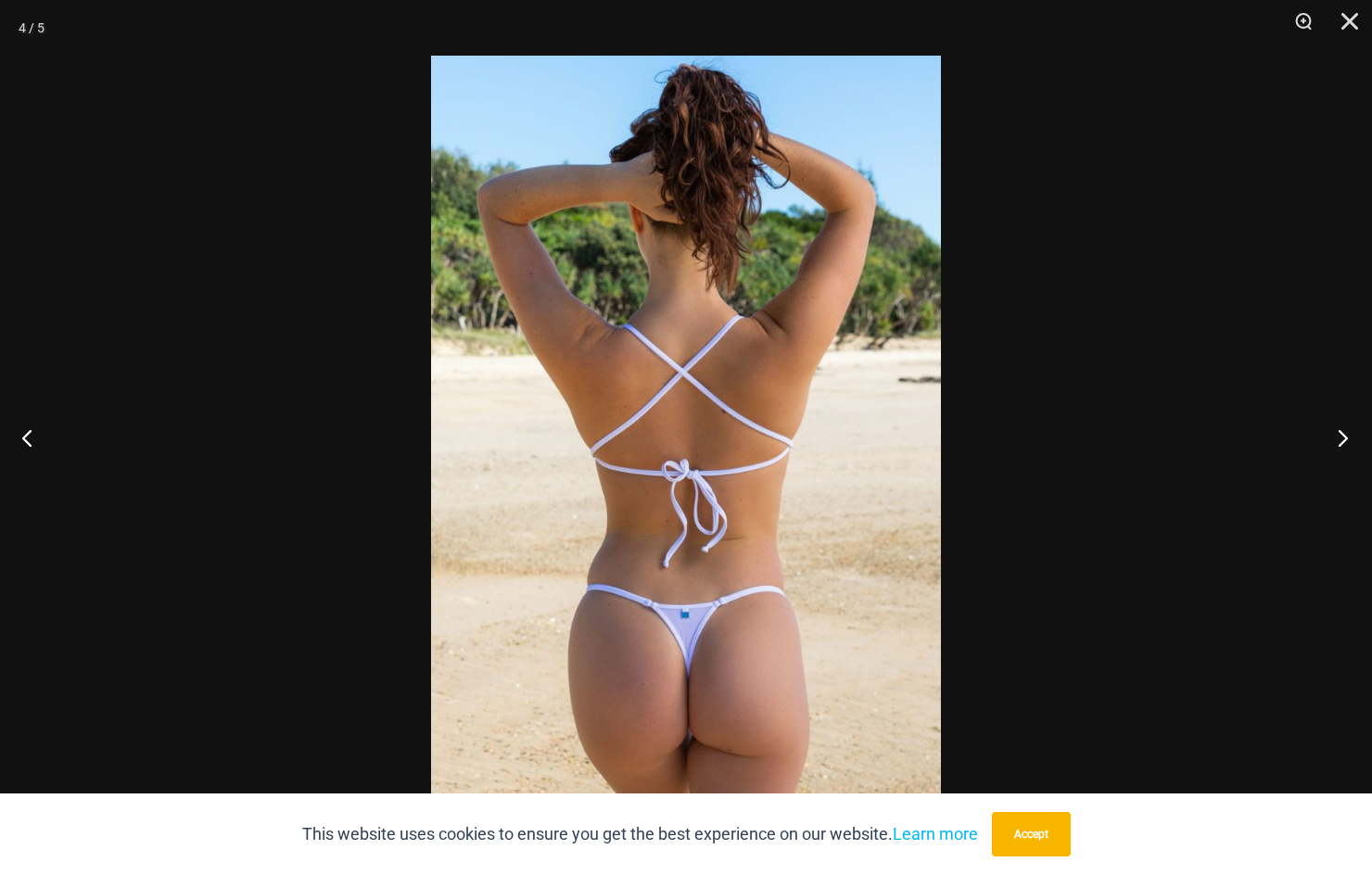 click at bounding box center (1337, 438) 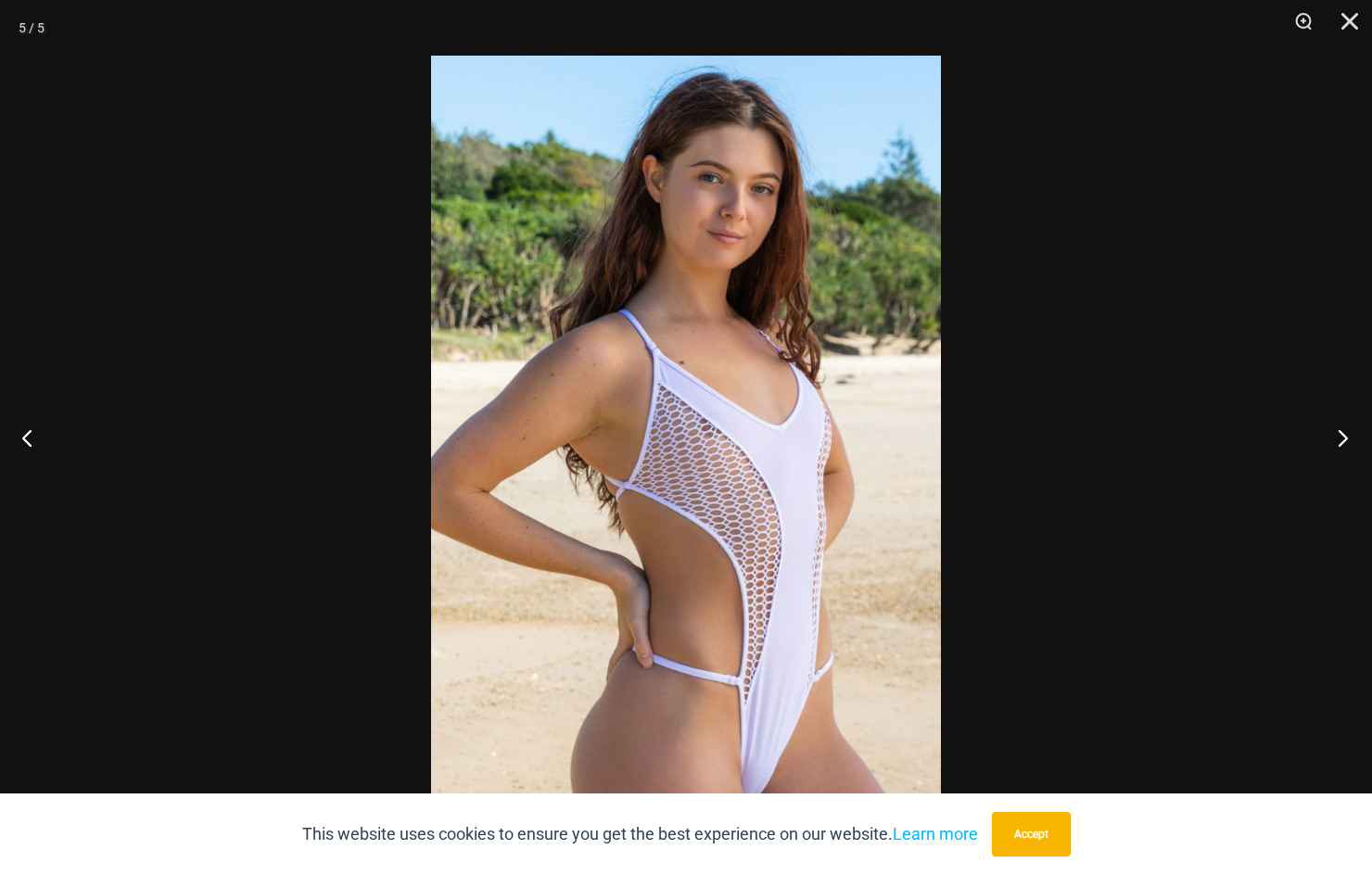 click at bounding box center (1337, 438) 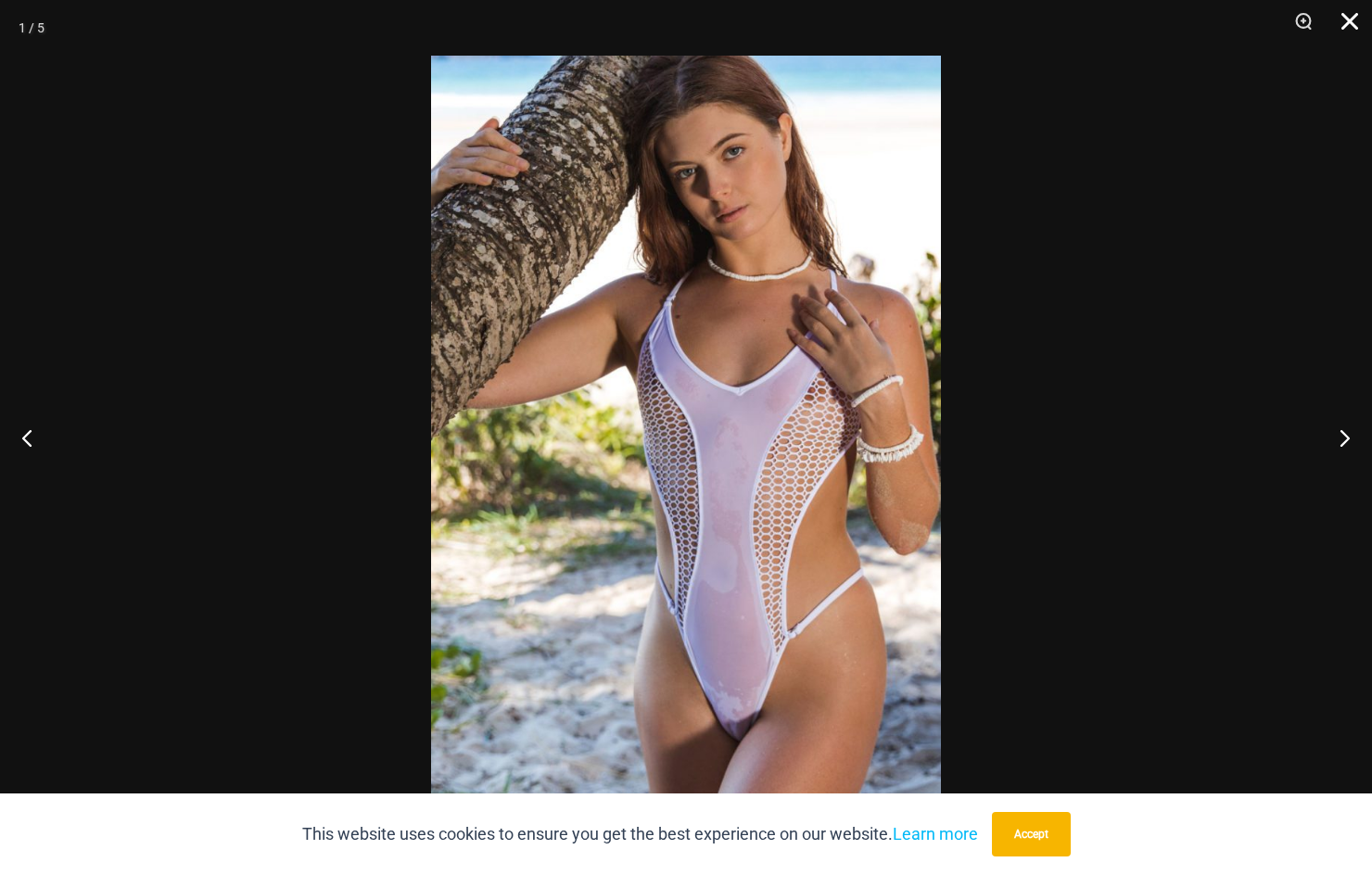 click at bounding box center [1343, 28] 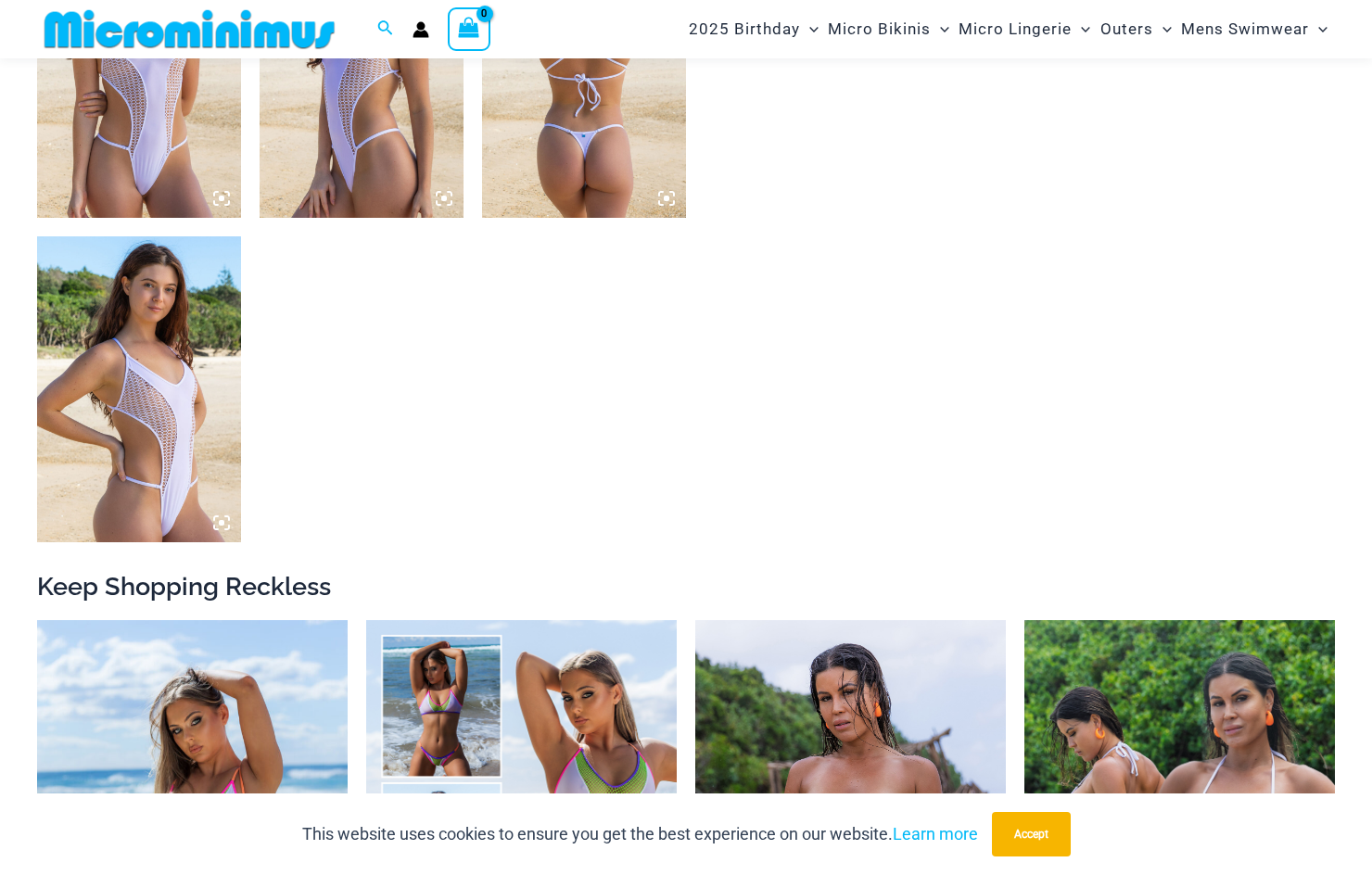 scroll, scrollTop: 1188, scrollLeft: 0, axis: vertical 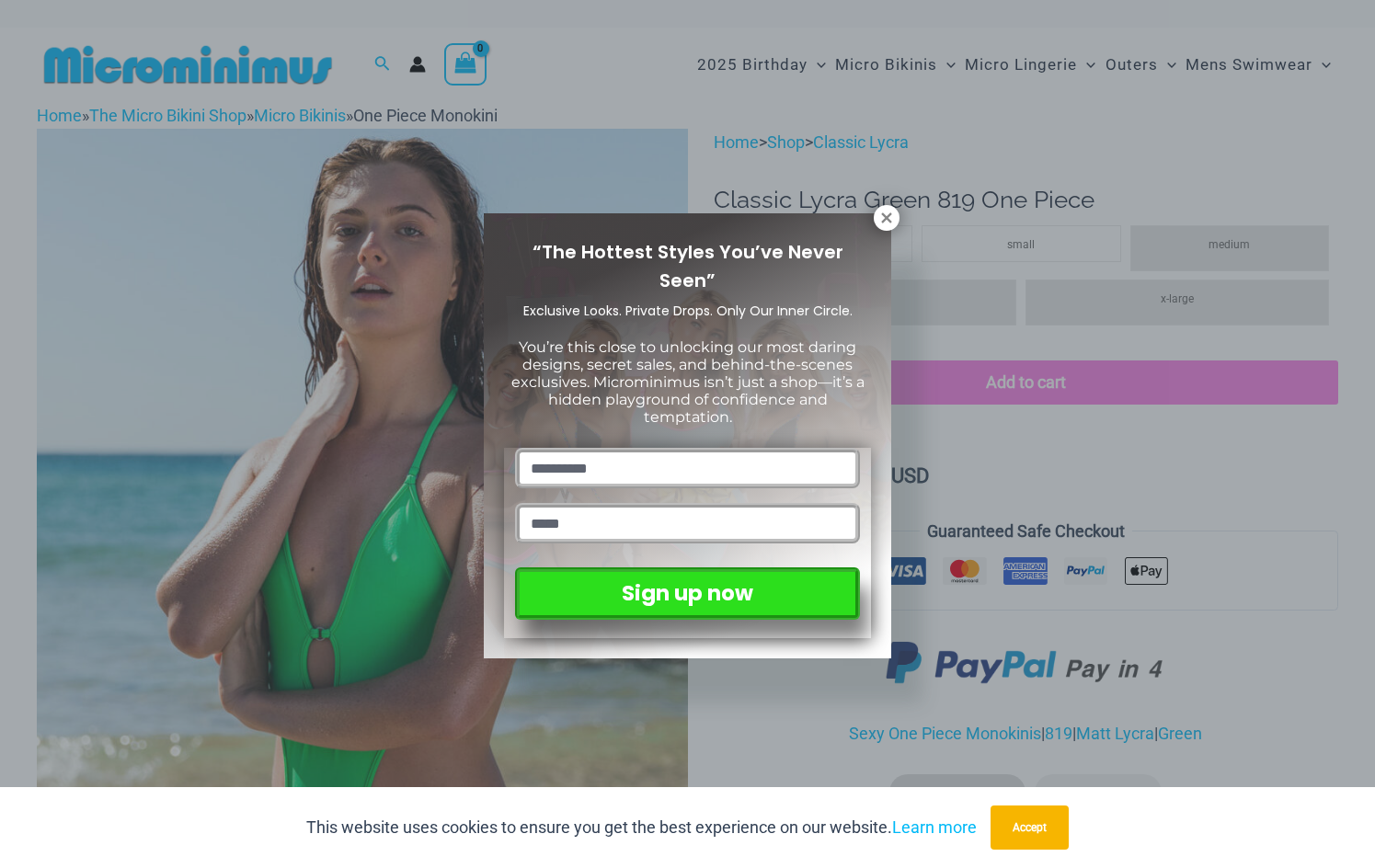 click on "“The Hottest Styles You’ve Never Seen” Exclusive Looks. Private Drops. Only Our Inner Circle. You’re this close to unlocking our most daring designs, secret sales, and behind-the-scenes exclusives. Microminimus isn’t just a shop—it’s a hidden playground of confidence and temptation. Sign up now" at bounding box center (687, 434) 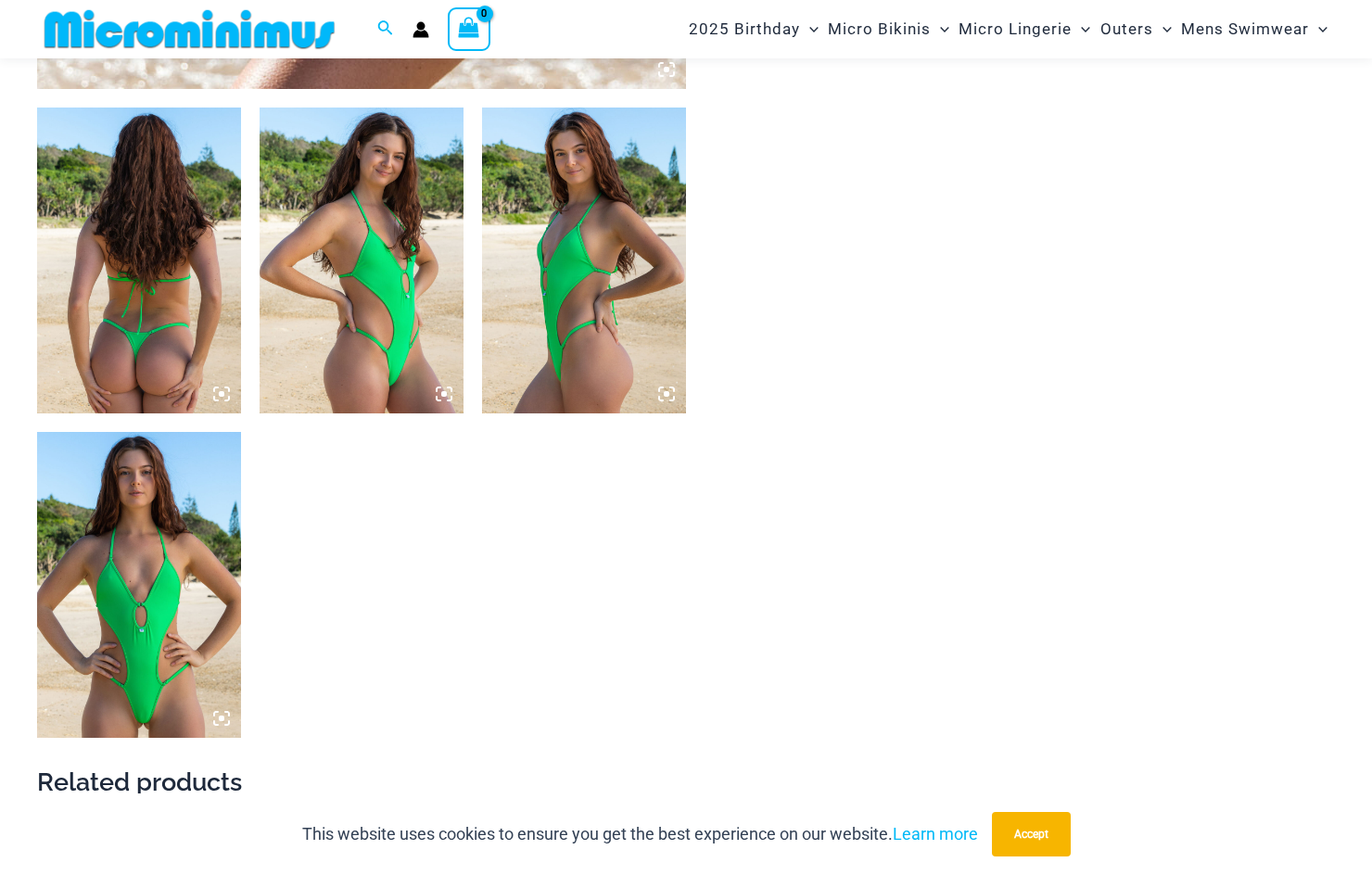 scroll, scrollTop: 1003, scrollLeft: 0, axis: vertical 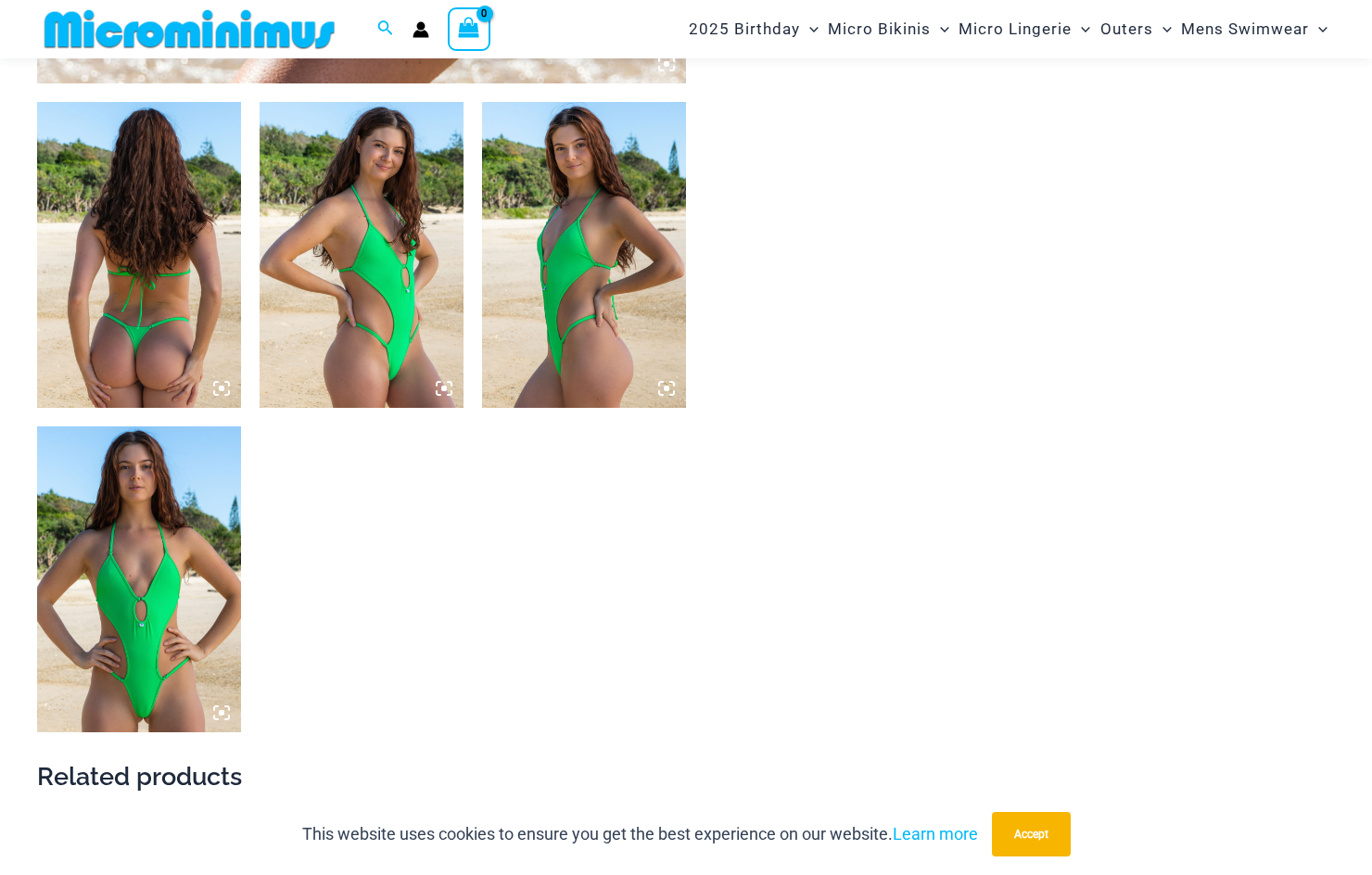 click 